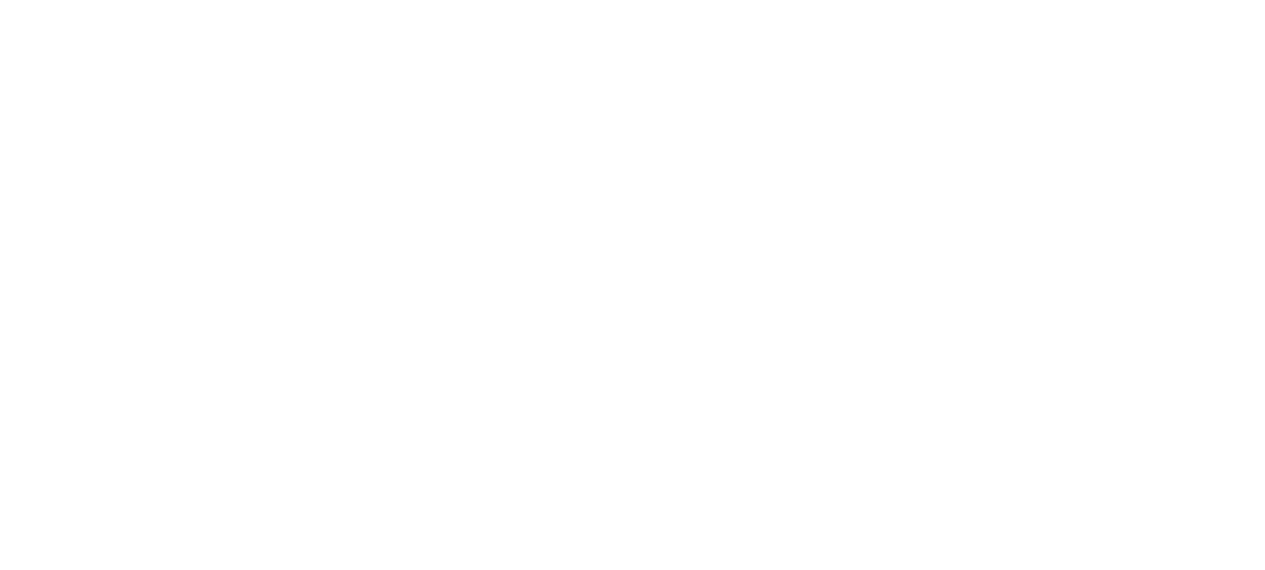 scroll, scrollTop: 0, scrollLeft: 0, axis: both 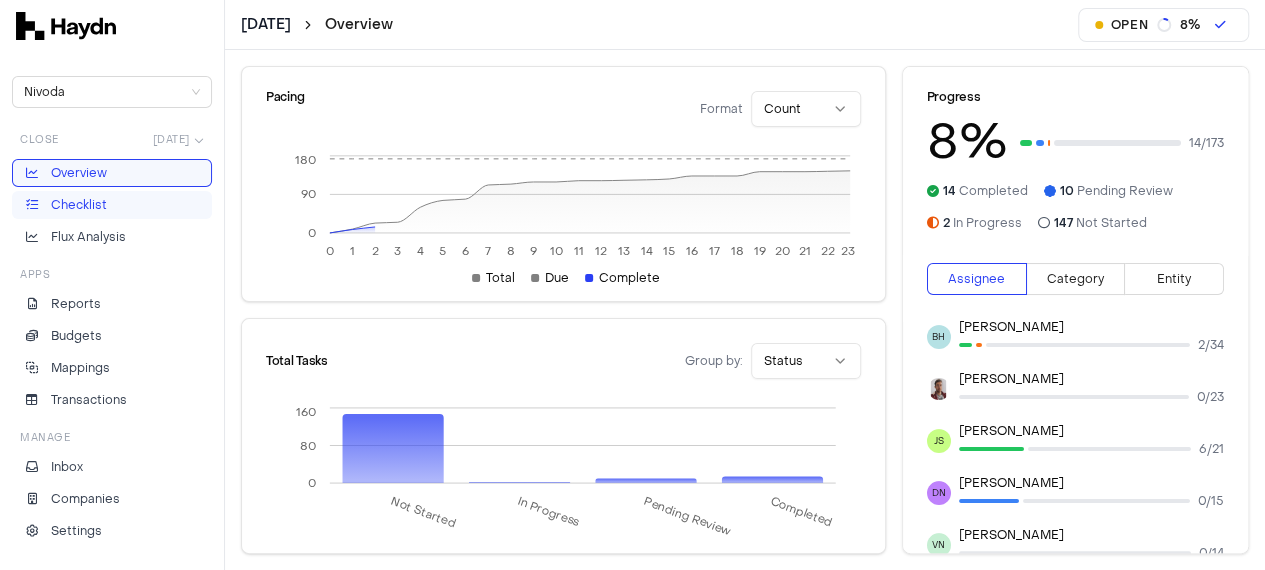 click on "Checklist" at bounding box center [79, 205] 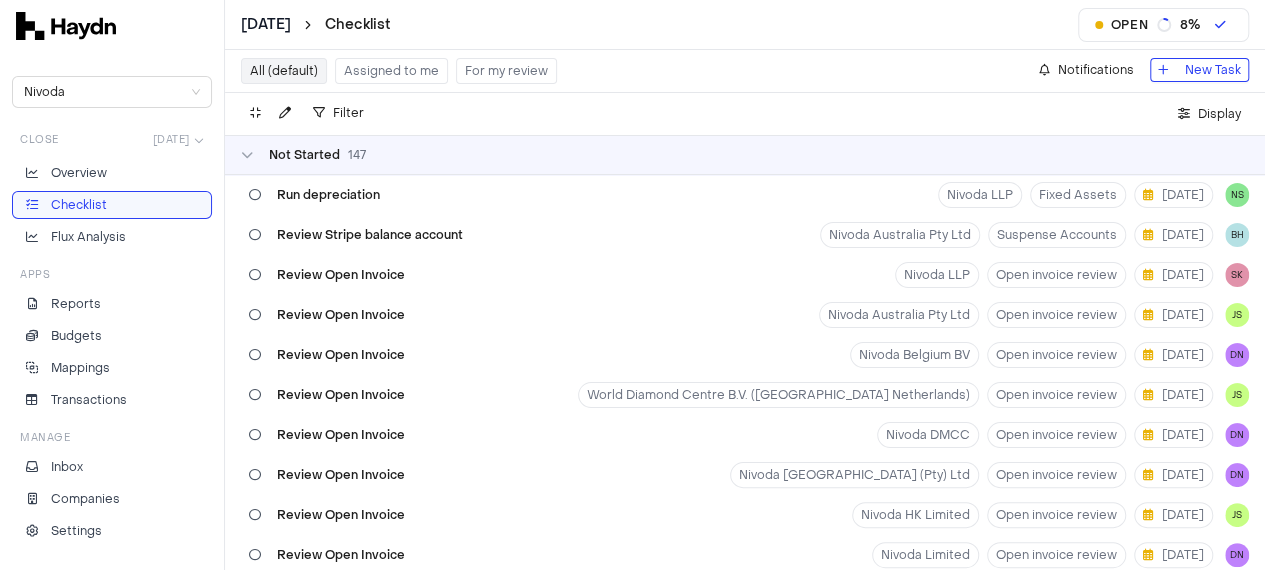 click on "Assigned to me" at bounding box center (391, 71) 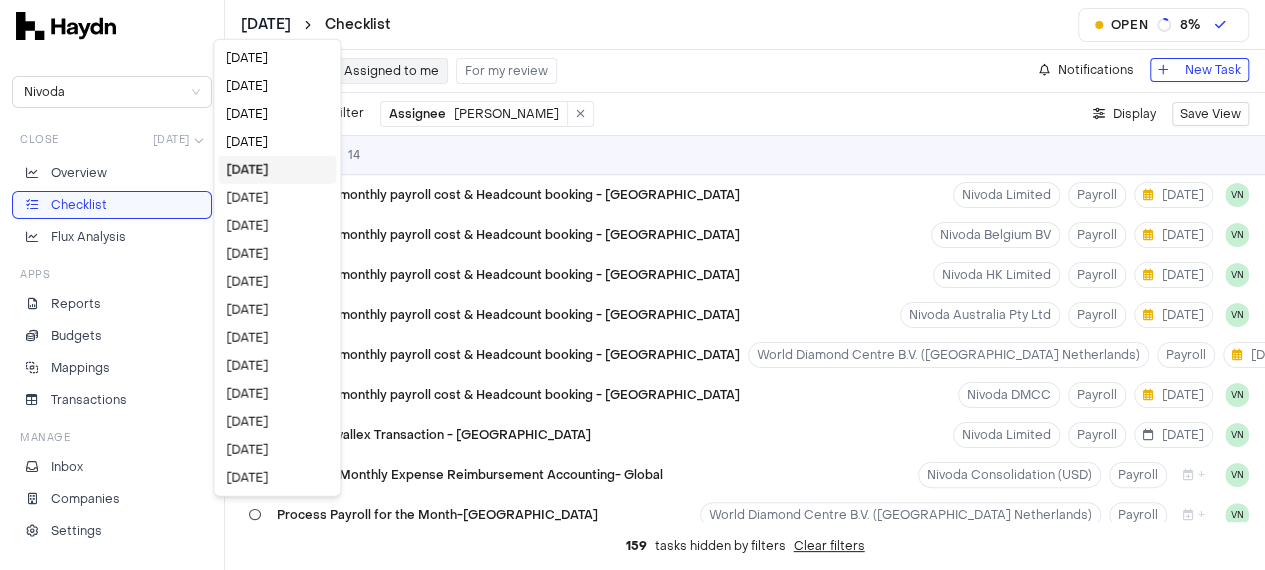 click on "[DATE] Checklist Open 8 % Nivoda Close [DATE] Overview Checklist Flux Analysis Apps Reports Budgets Mappings Transactions Manage Inbox Companies Settings VN [PERSON_NAME] [EMAIL_ADDRESS][DOMAIN_NAME] All   (default) Assigned to me   For my review   Notifications New Task Filter Assignee [PERSON_NAME] . Display Save View Not Started 14 Close the monthly payroll cost & Headcount booking - UK Nivoda Limited Payroll [DATE] VN Close the monthly payroll cost & Headcount booking - [GEOGRAPHIC_DATA] Nivoda Belgium BV Payroll [DATE] VN Close the monthly payroll cost & Headcount booking - [GEOGRAPHIC_DATA] Nivoda HK Limited Payroll [DATE] VN Close the monthly payroll cost & Headcount booking - [GEOGRAPHIC_DATA] Nivoda Australia Pty Ltd Payroll [DATE] VN Close the monthly payroll cost & Headcount booking - Netherlands World Diamond Centre B.V. (Nivoda Netherlands) Payroll [DATE] VN Close the monthly payroll cost & Headcount booking - [GEOGRAPHIC_DATA] Nivoda DMCC Payroll [DATE] VN Close Airwallex Transaction - UK  Nivoda Limited Payroll [DATE] VN Payroll + VN + VN" at bounding box center [632, 285] 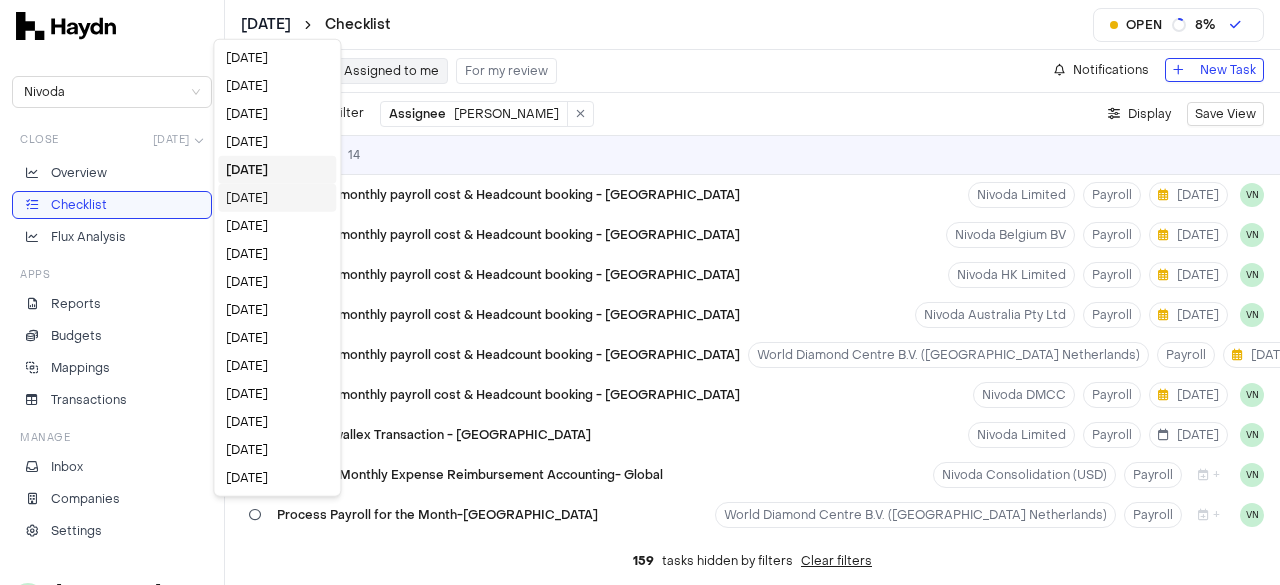 click on "[DATE]" at bounding box center (277, 198) 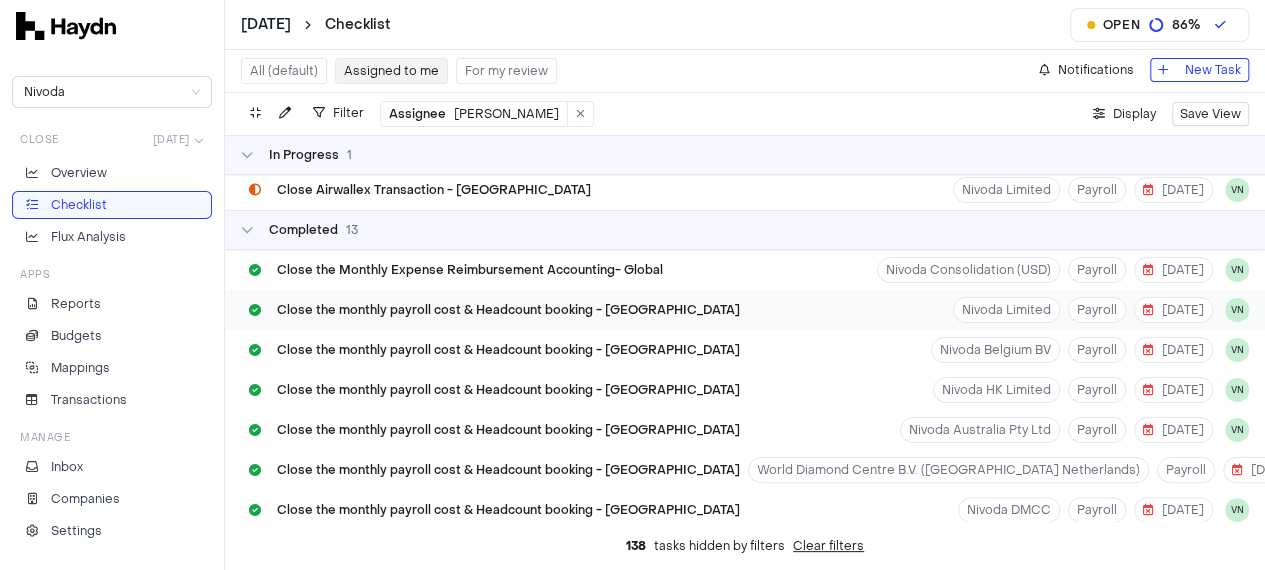 scroll, scrollTop: 6, scrollLeft: 0, axis: vertical 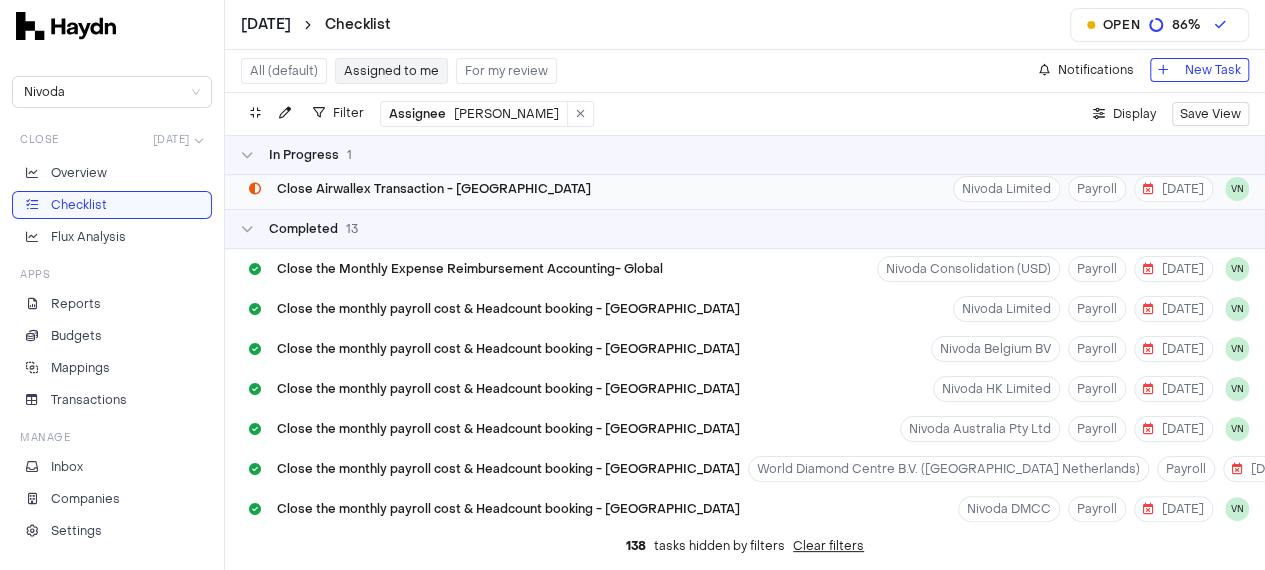 click on "Close Airwallex Transaction - [GEOGRAPHIC_DATA]" at bounding box center (434, 189) 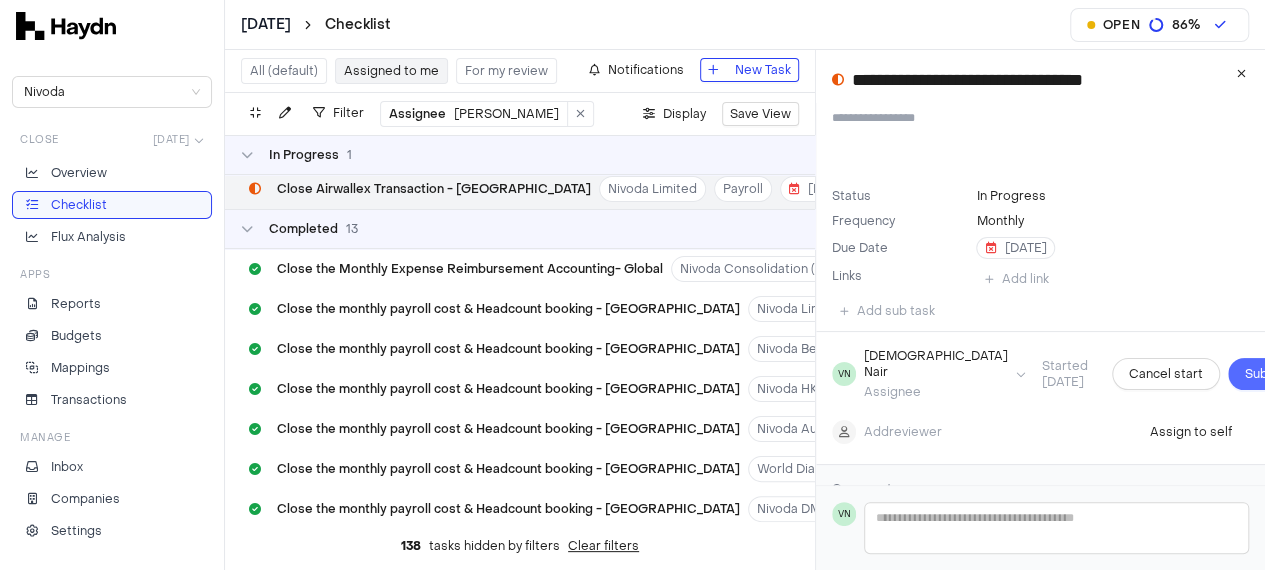 click on "Submit task" at bounding box center [1280, 374] 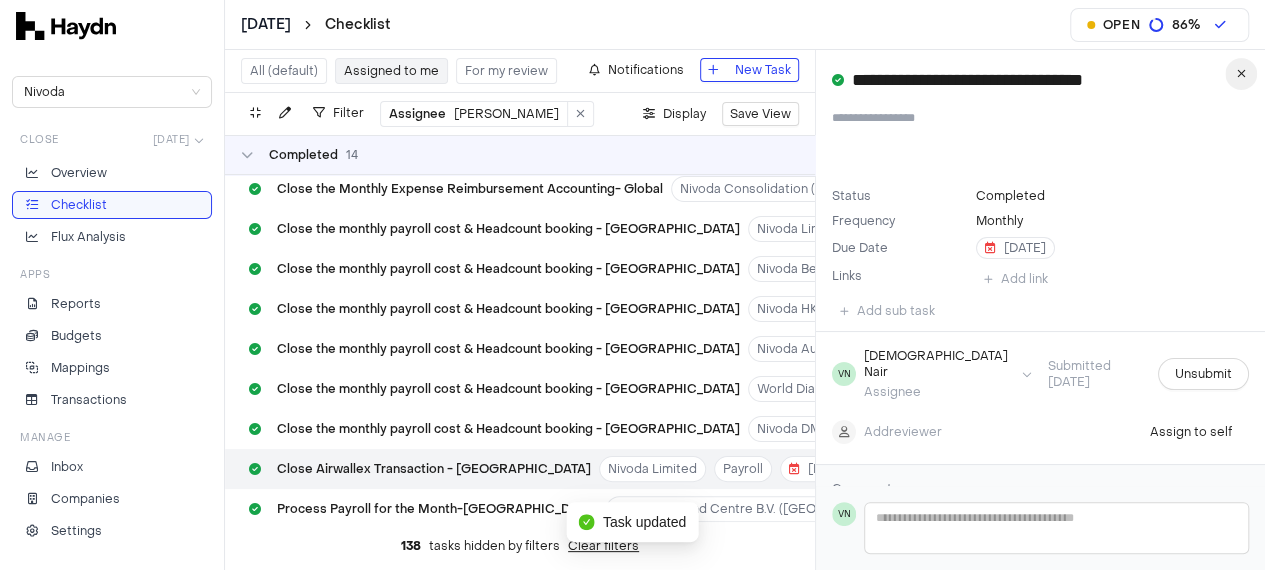click at bounding box center [1241, 74] 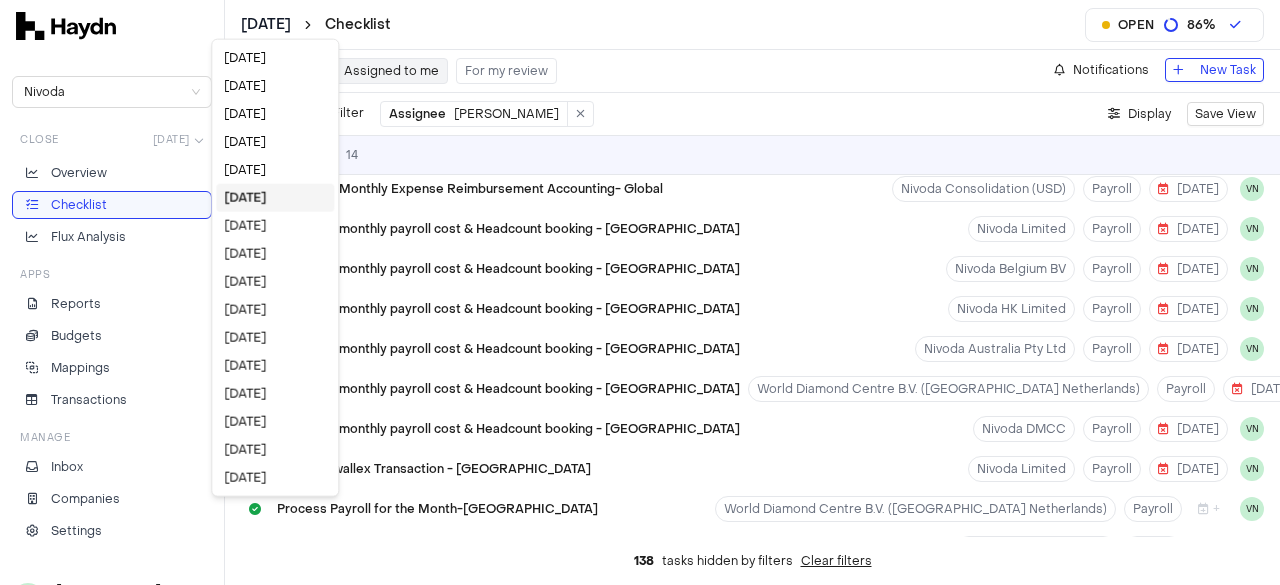 click on "[DATE] Checklist Open 86 % Nivoda Close [DATE] Overview Checklist Flux Analysis Apps Reports Budgets Mappings Transactions Manage Inbox Companies Settings VN [PERSON_NAME] [EMAIL_ADDRESS][DOMAIN_NAME] All   (default) Assigned to me   For my review   Notifications New Task Filter Assignee [PERSON_NAME] . Display Save View Completed 14 Close the Monthly Expense Reimbursement Accounting- Global Nivoda Consolidation (USD) Payroll [DATE] VN Close the monthly payroll cost & Headcount booking - UK Nivoda Limited Payroll [DATE] VN Close the monthly payroll cost & Headcount booking - [GEOGRAPHIC_DATA] [GEOGRAPHIC_DATA] [GEOGRAPHIC_DATA] BV Payroll [DATE] VN Close the monthly payroll cost & Headcount booking - [GEOGRAPHIC_DATA] Nivoda HK Limited Payroll [DATE] VN Close the monthly payroll cost & Headcount booking - [GEOGRAPHIC_DATA] Nivoda Australia Pty Ltd Payroll [DATE] VN Close the monthly payroll cost & Headcount booking - [GEOGRAPHIC_DATA] [GEOGRAPHIC_DATA] B.V. (Nivoda Netherlands) Payroll [DATE] VN Close the monthly payroll cost & Headcount booking - [GEOGRAPHIC_DATA] Nivoda DMCC" at bounding box center [640, 292] 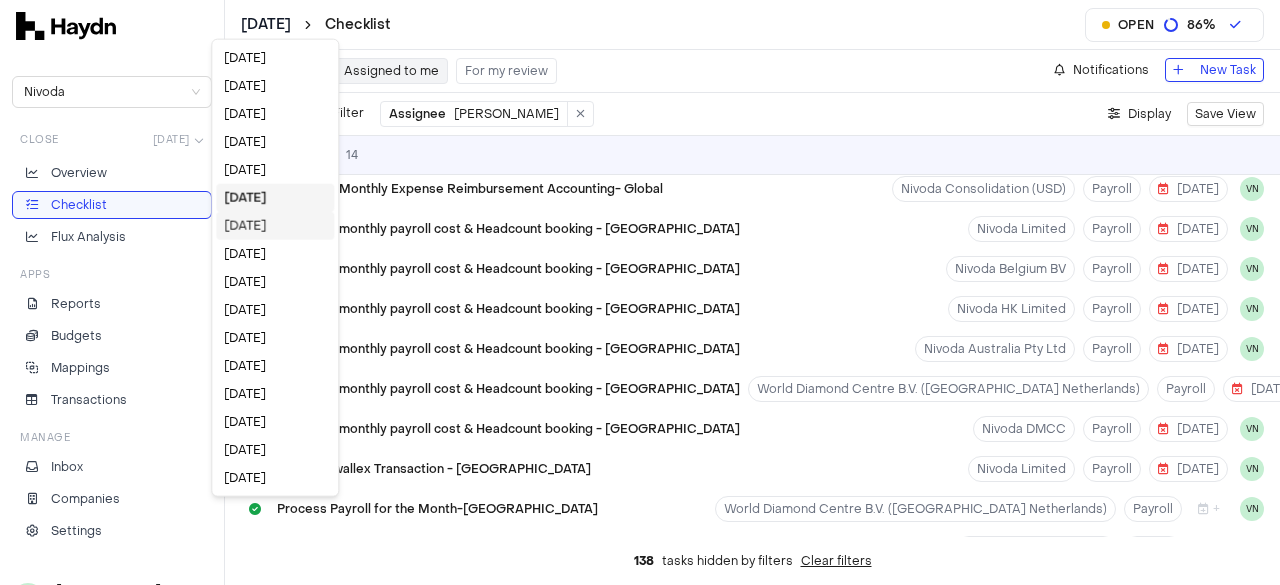 click on "[DATE]" at bounding box center (275, 226) 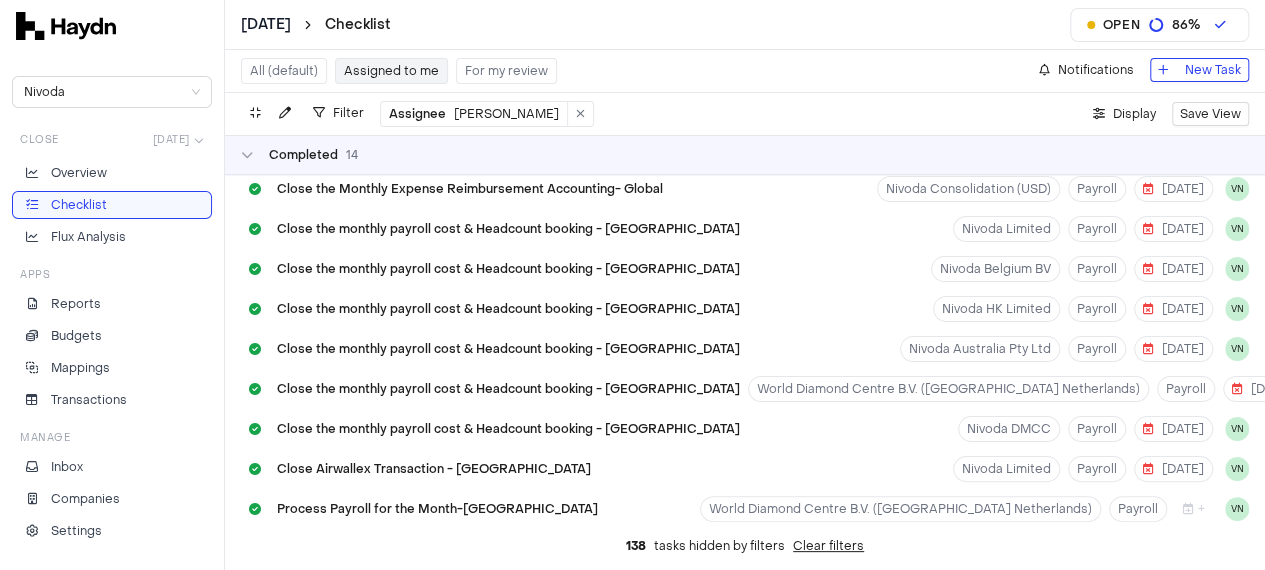 scroll, scrollTop: 0, scrollLeft: 0, axis: both 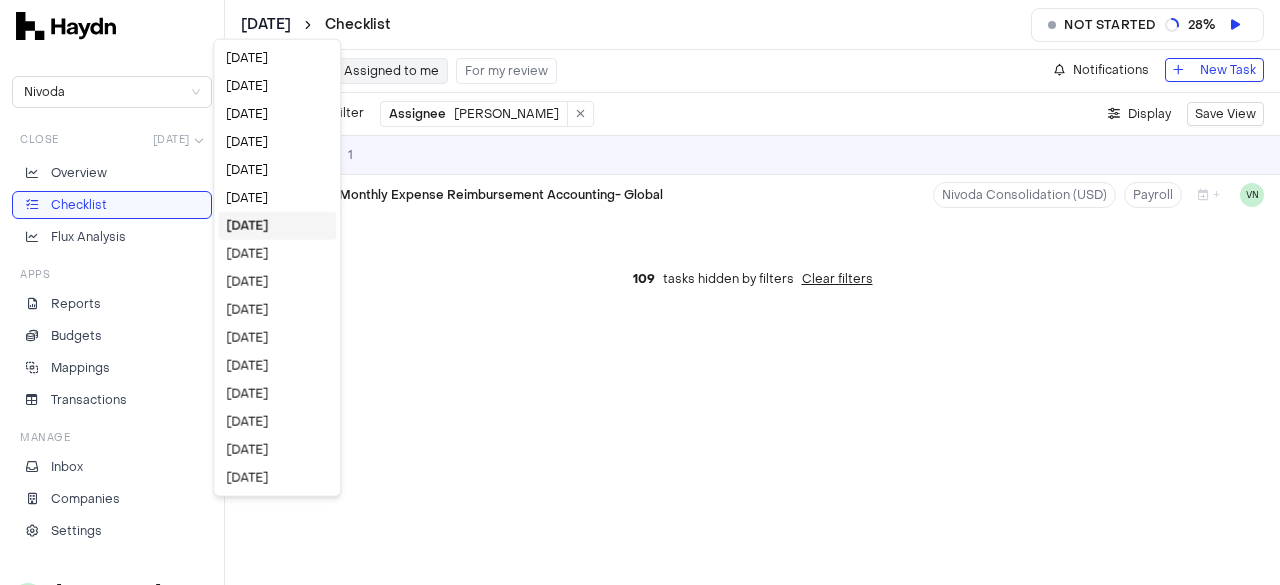 click on "[DATE] Checklist Not started 28 % Nivoda Close [DATE] Overview Checklist Flux Analysis Apps Reports Budgets Mappings Transactions Manage Inbox Companies Settings VN [PERSON_NAME] [EMAIL_ADDRESS][DOMAIN_NAME] All   (default) Assigned to me   For my review   Notifications New Task Filter Assignee [PERSON_NAME] . Display Save View Not Started 1 Close the Monthly Expense Reimbursement Accounting- Global Nivoda Consolidation (USD) Payroll + VN 109   tasks hidden by filters Clear filters
40 * [DATE] [DATE] [DATE] [DATE] [DATE] [DATE] [DATE] [DATE] [DATE] [DATE] [DATE] [DATE] [DATE] [DATE] [DATE] [DATE]" at bounding box center [640, 292] 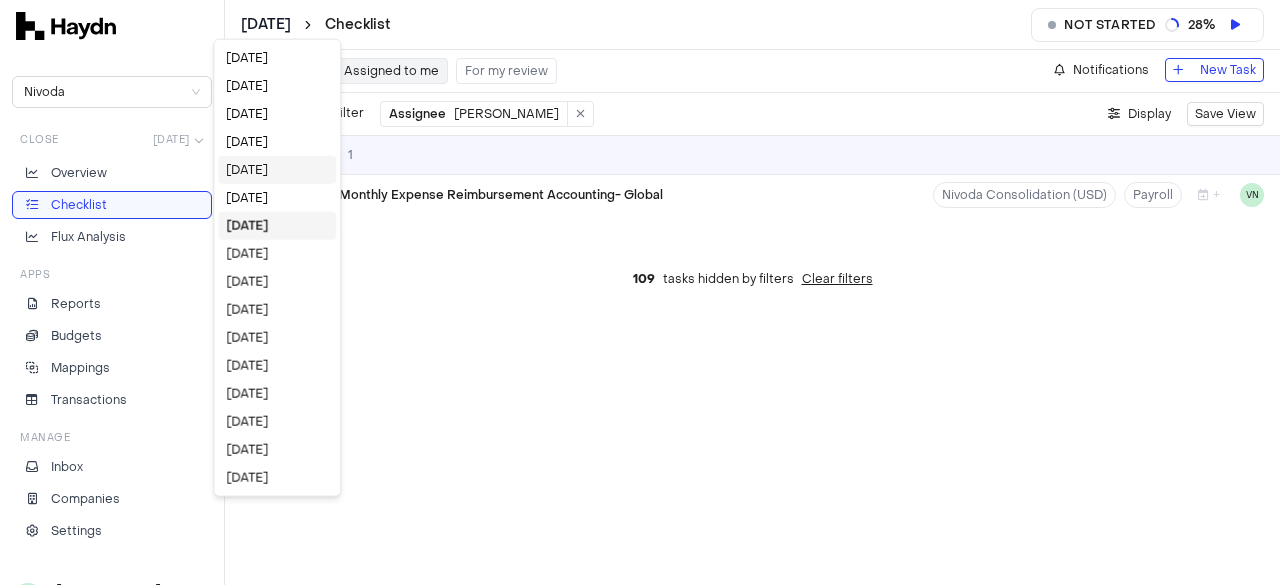click on "[DATE]" at bounding box center (277, 170) 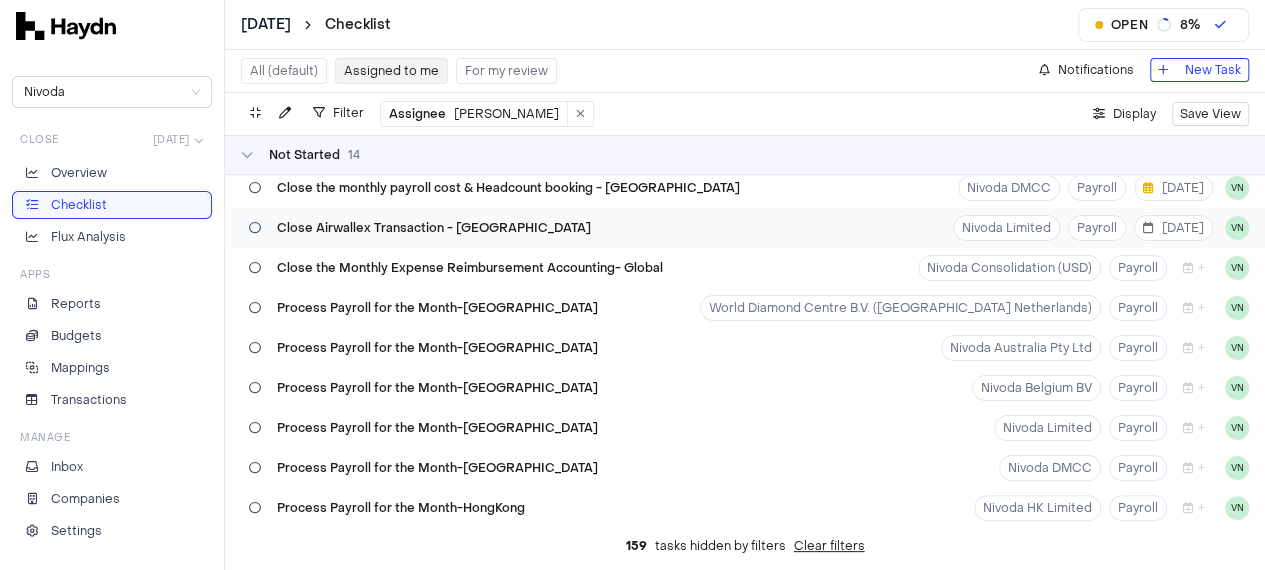 scroll, scrollTop: 208, scrollLeft: 0, axis: vertical 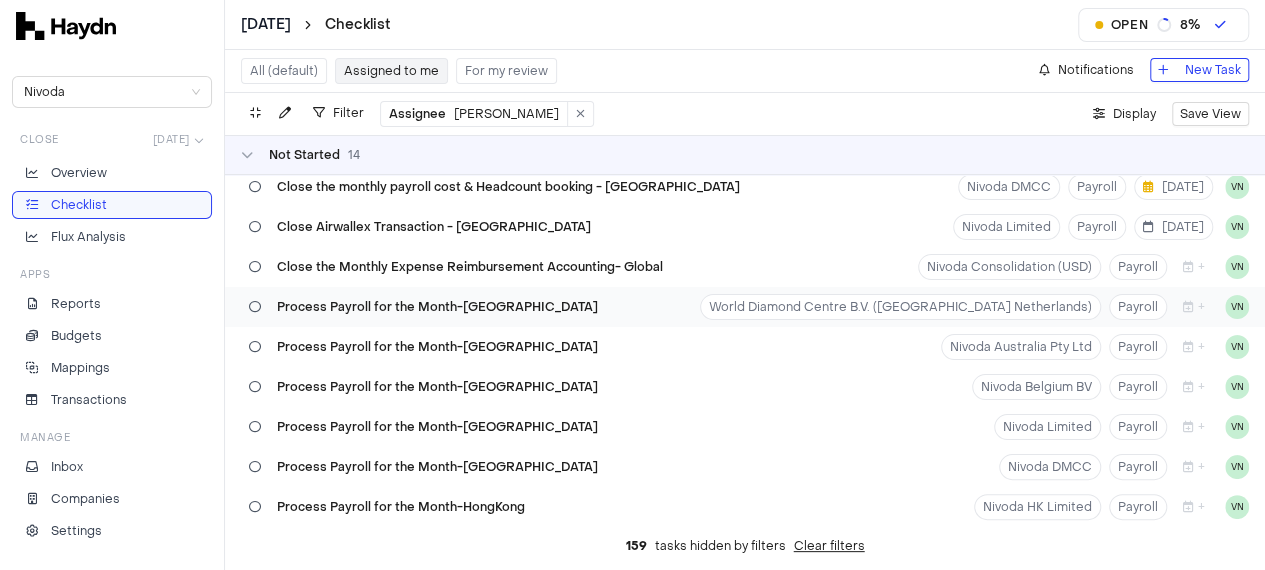 click on "Process Payroll for the Month-[GEOGRAPHIC_DATA]" at bounding box center (423, 307) 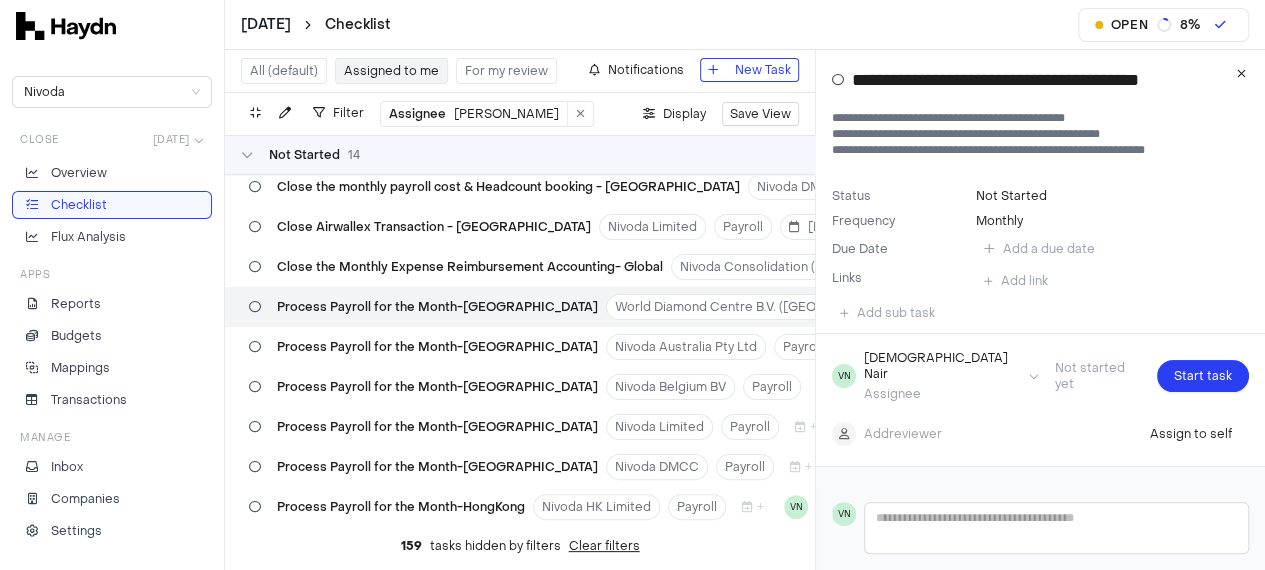 click at bounding box center [255, 307] 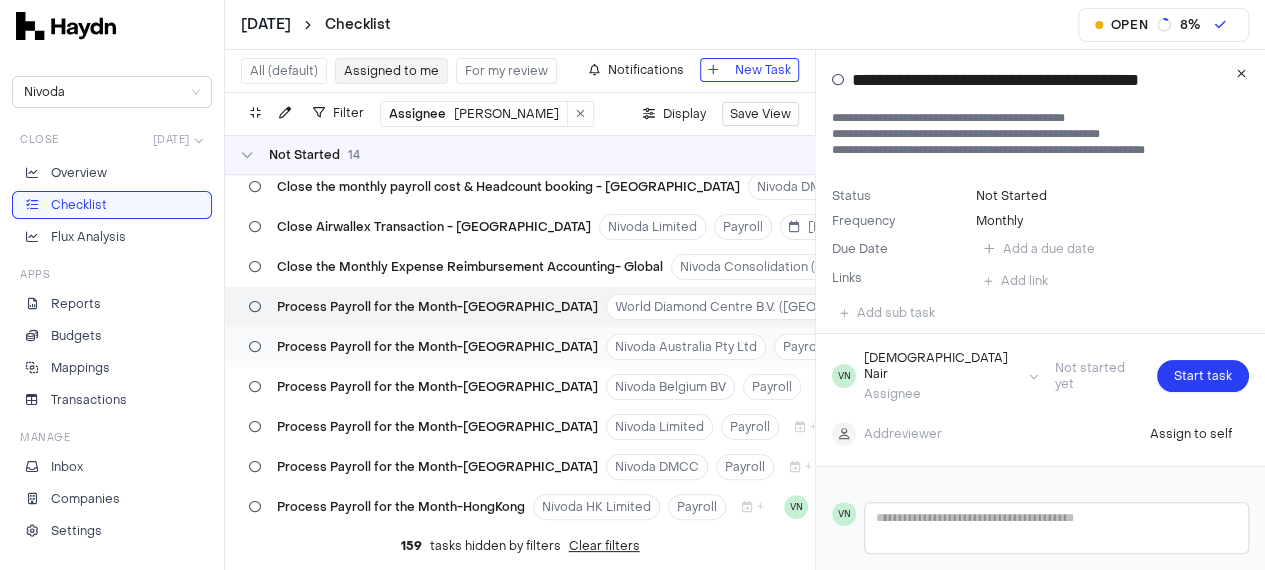 click on "Process Payroll for the Month-[GEOGRAPHIC_DATA]" at bounding box center (423, 347) 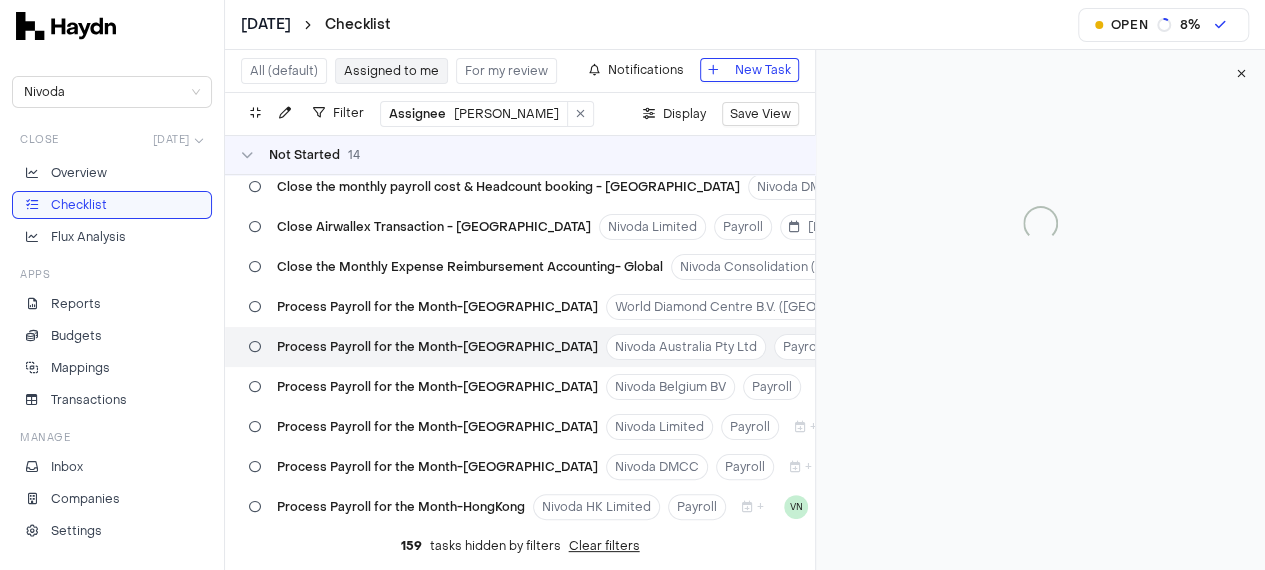 type 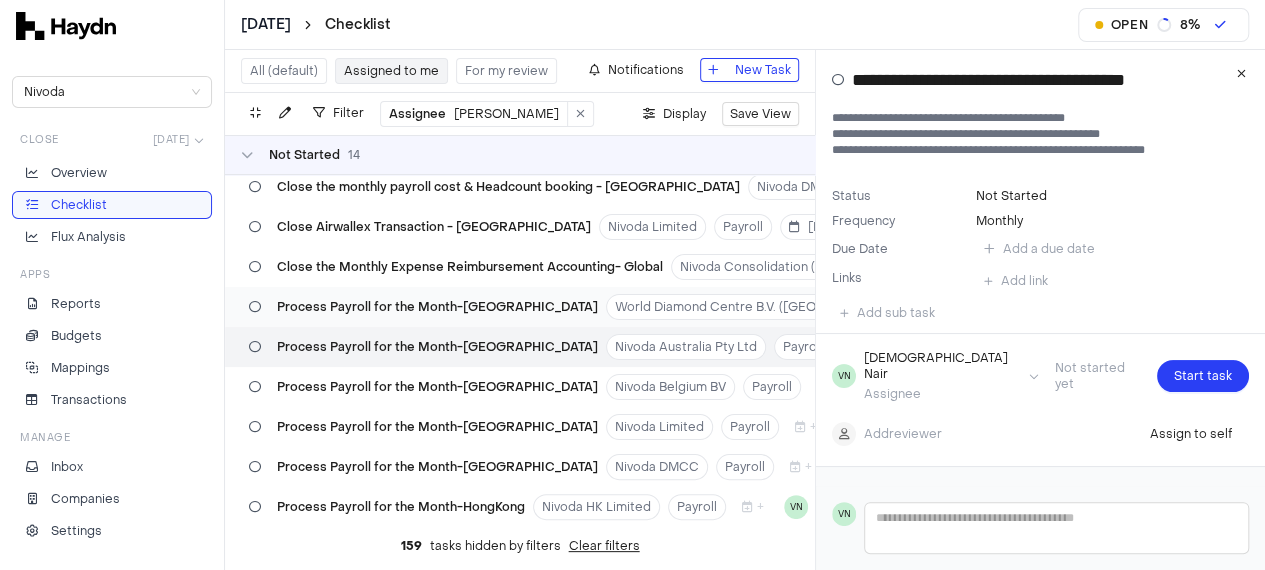 click on "Process Payroll for the Month-[GEOGRAPHIC_DATA]" at bounding box center (423, 307) 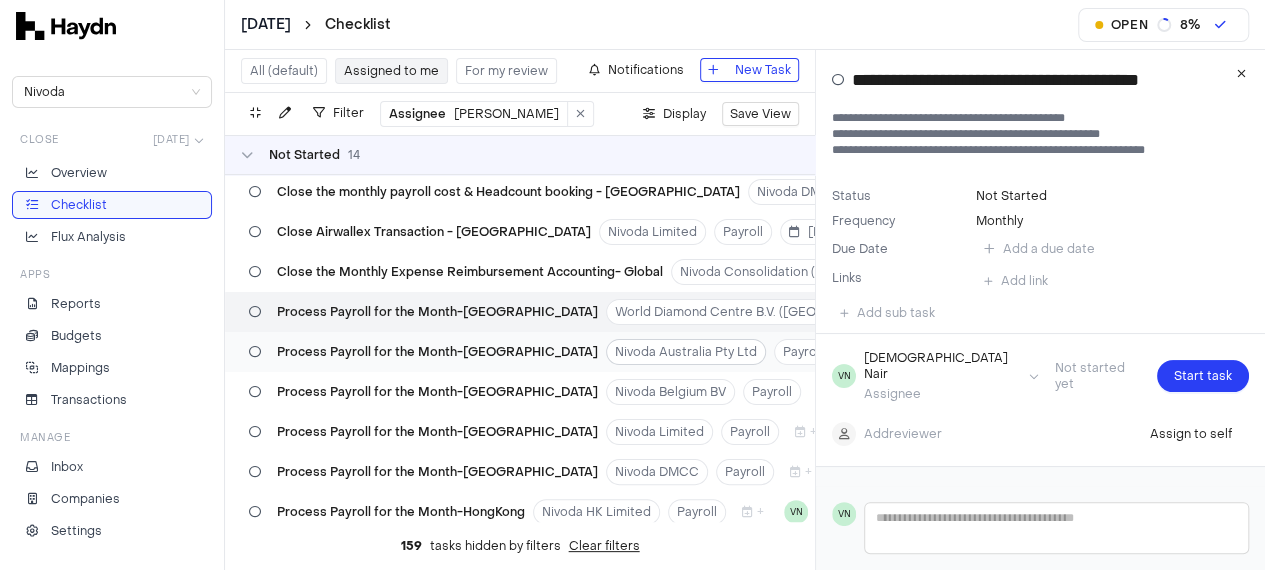 scroll, scrollTop: 207, scrollLeft: 0, axis: vertical 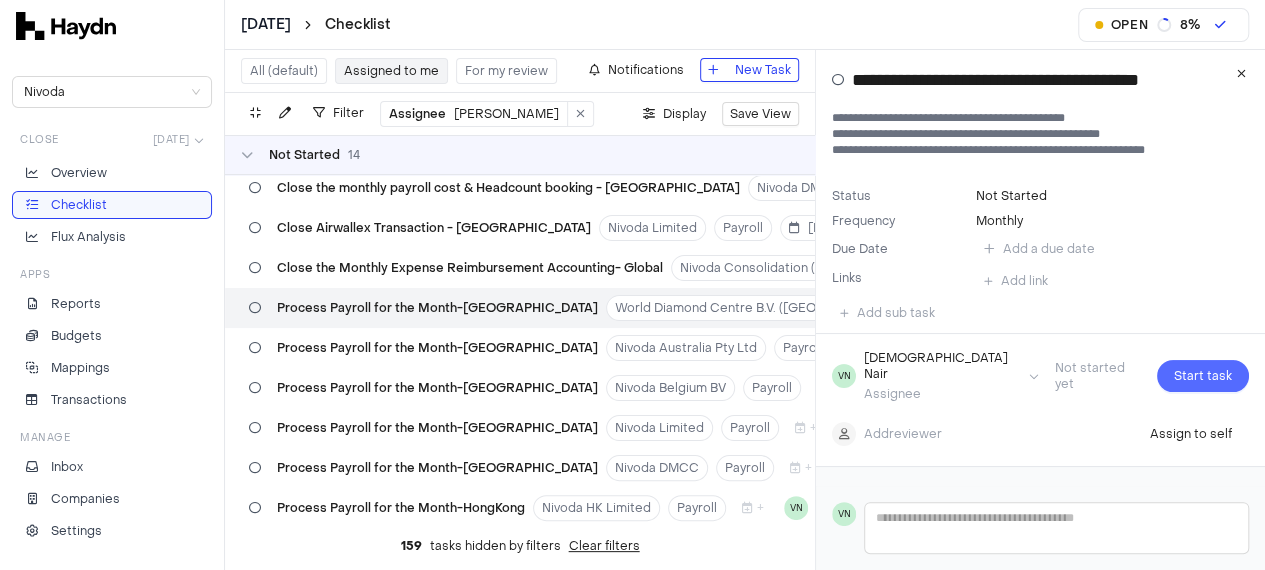 click on "Start task" at bounding box center [1203, 376] 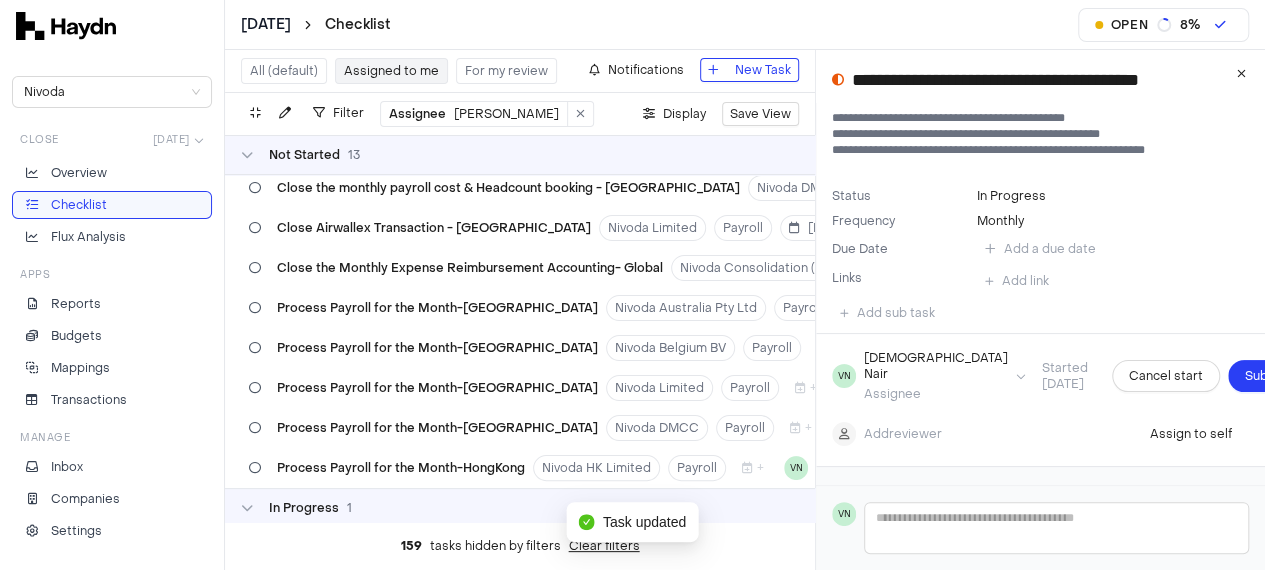 scroll, scrollTop: 48, scrollLeft: 0, axis: vertical 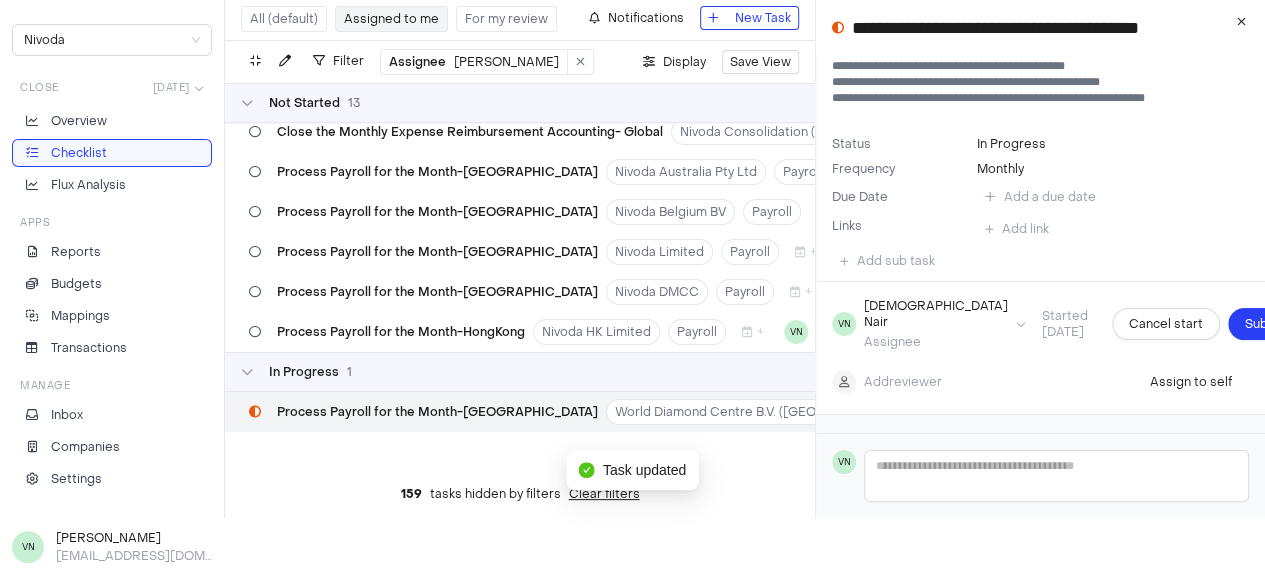 click on "VN [PERSON_NAME] Assignee Started [DATE] Cancel start Submit task Add  reviewer Assign to self" at bounding box center (1040, 348) 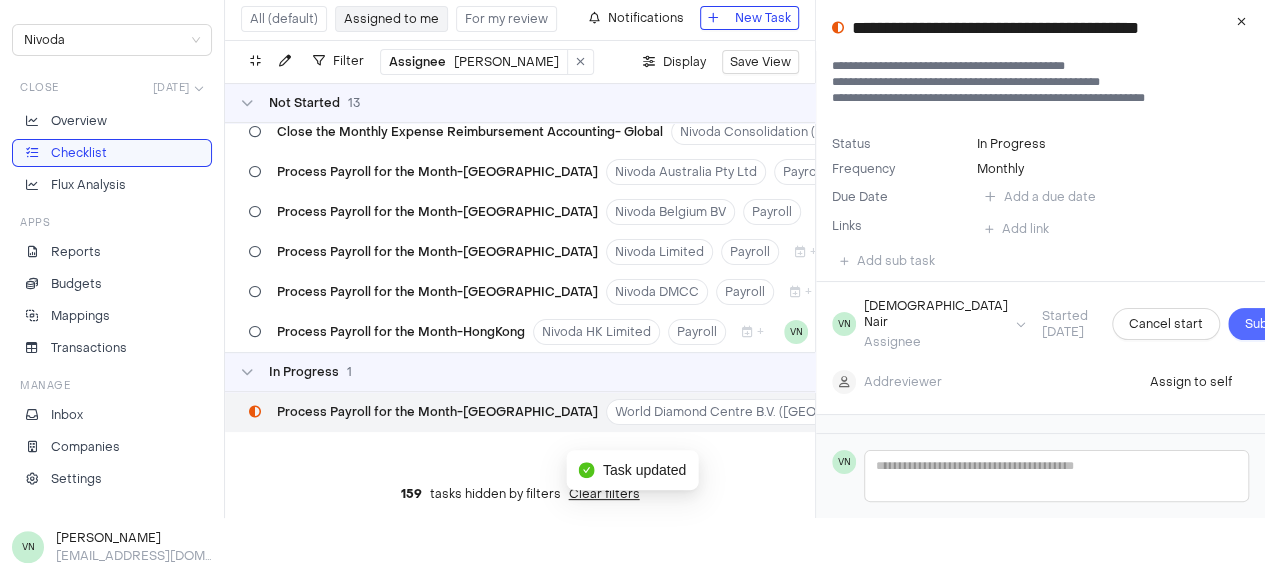 click on "Submit task" at bounding box center [1280, 324] 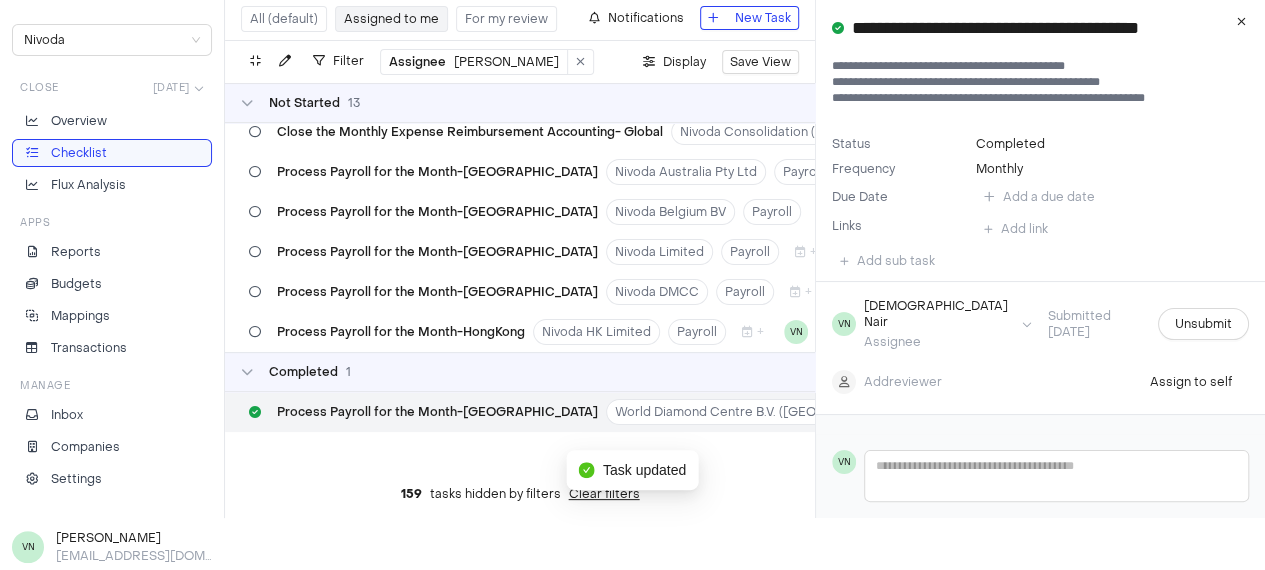scroll, scrollTop: 28, scrollLeft: 0, axis: vertical 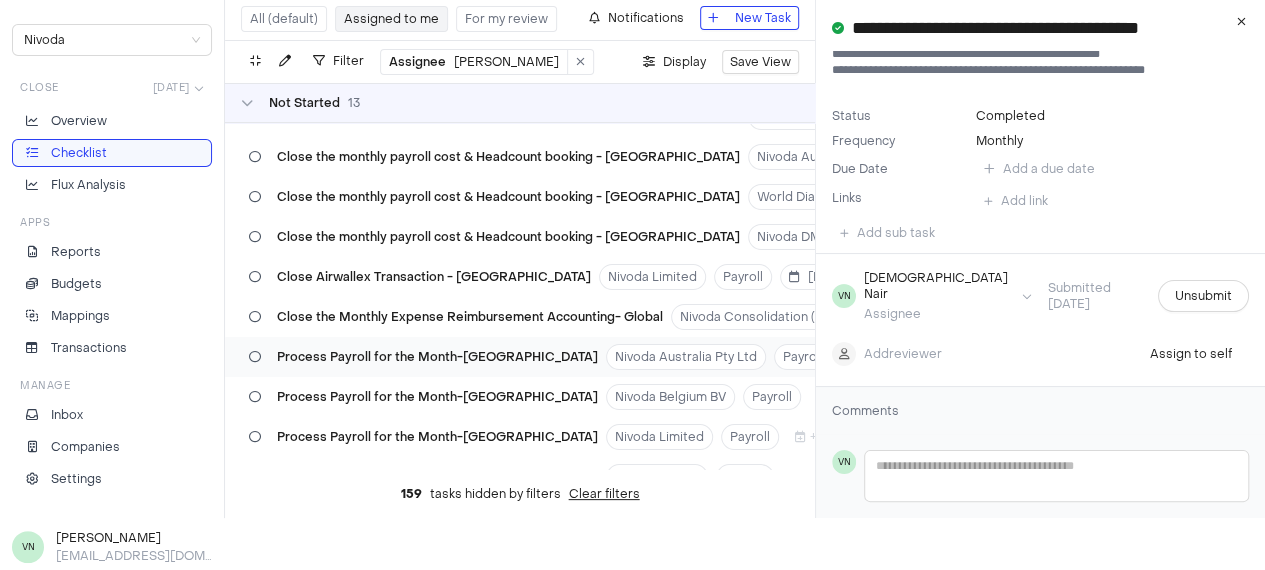 click on "Process Payroll for the Month-[GEOGRAPHIC_DATA]" at bounding box center (423, 357) 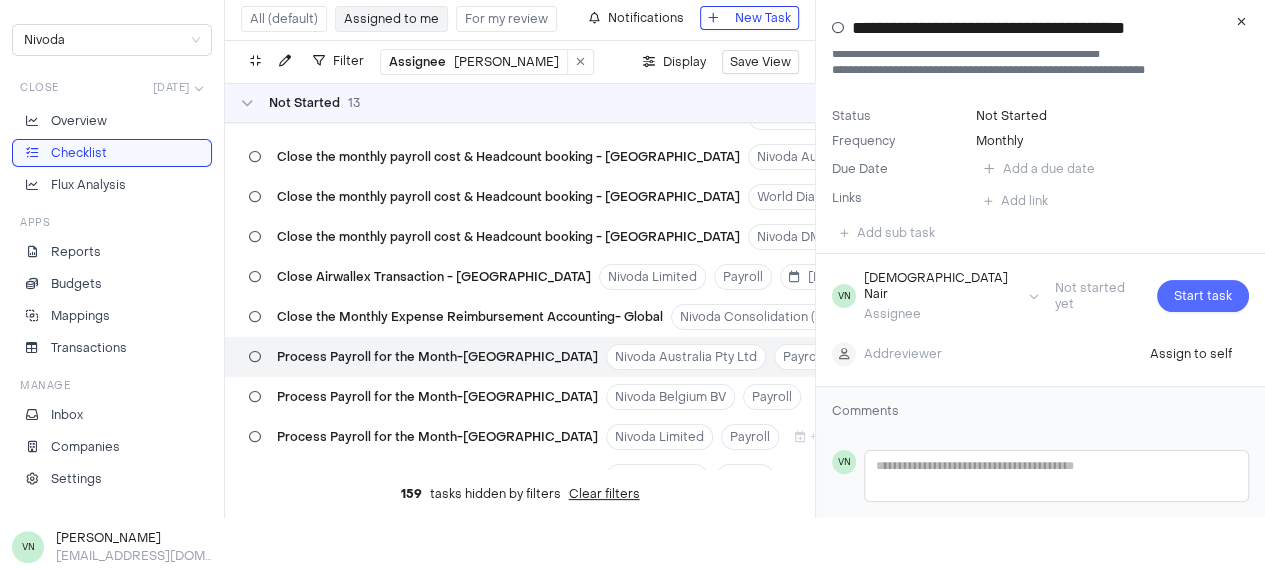 click on "Start task" at bounding box center [1203, 296] 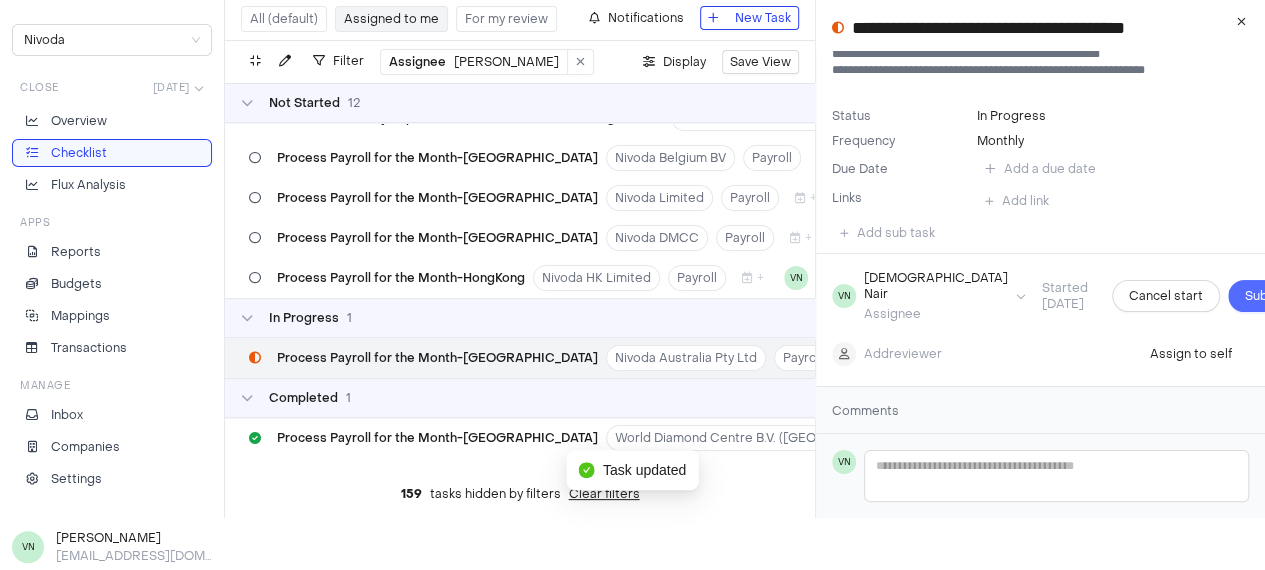 scroll, scrollTop: 331, scrollLeft: 0, axis: vertical 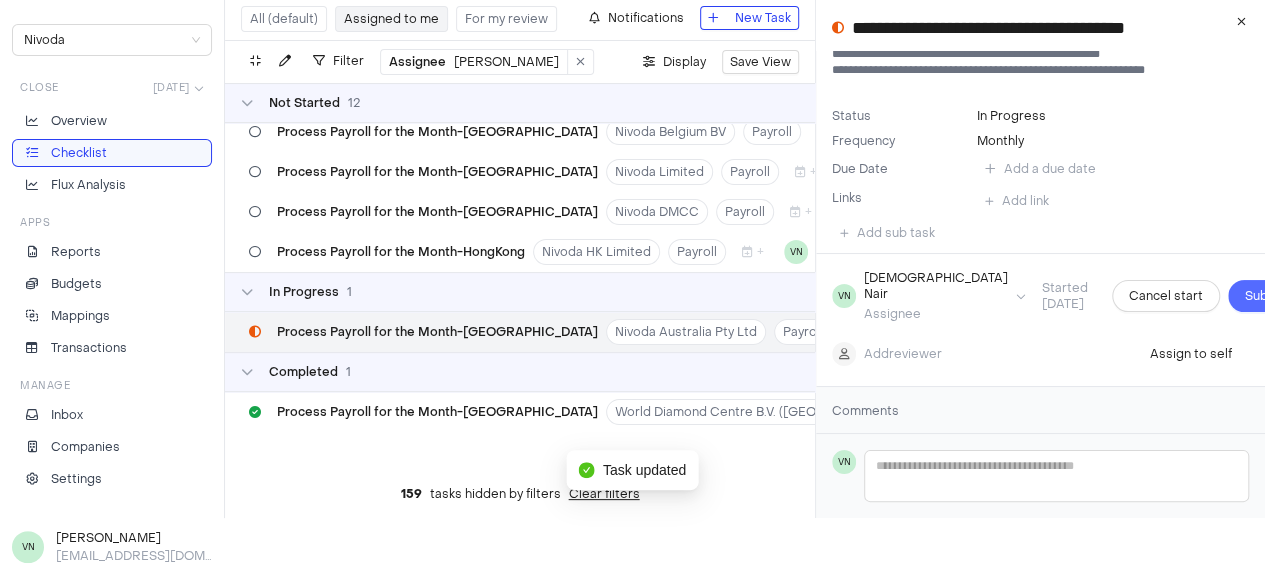 click on "Submit task" at bounding box center (1280, 296) 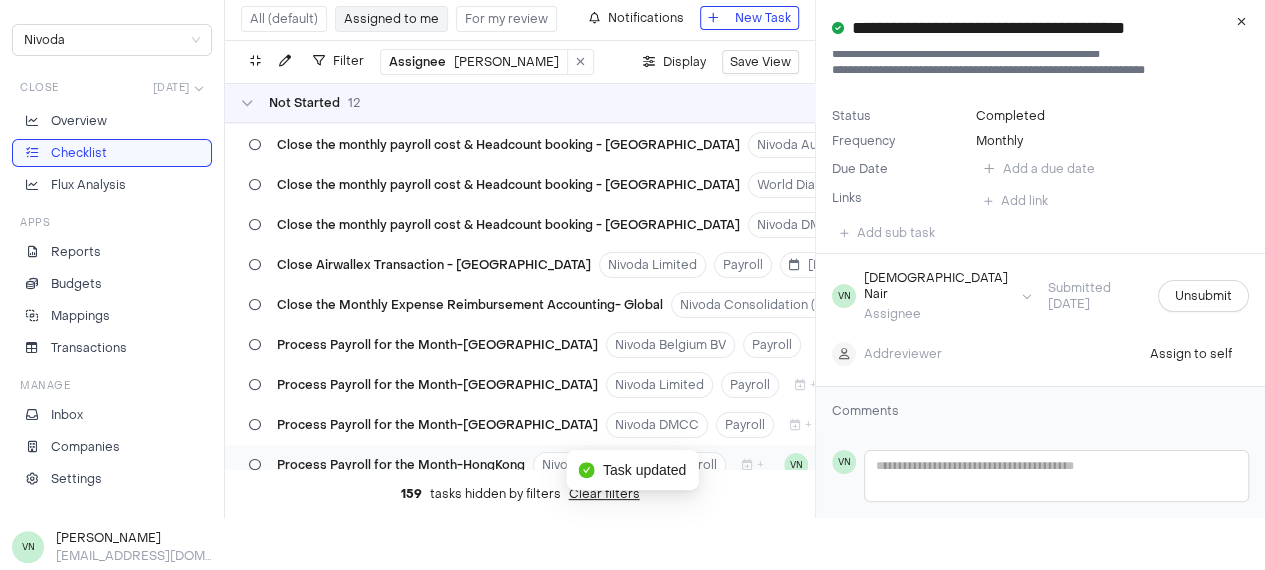 scroll, scrollTop: 130, scrollLeft: 0, axis: vertical 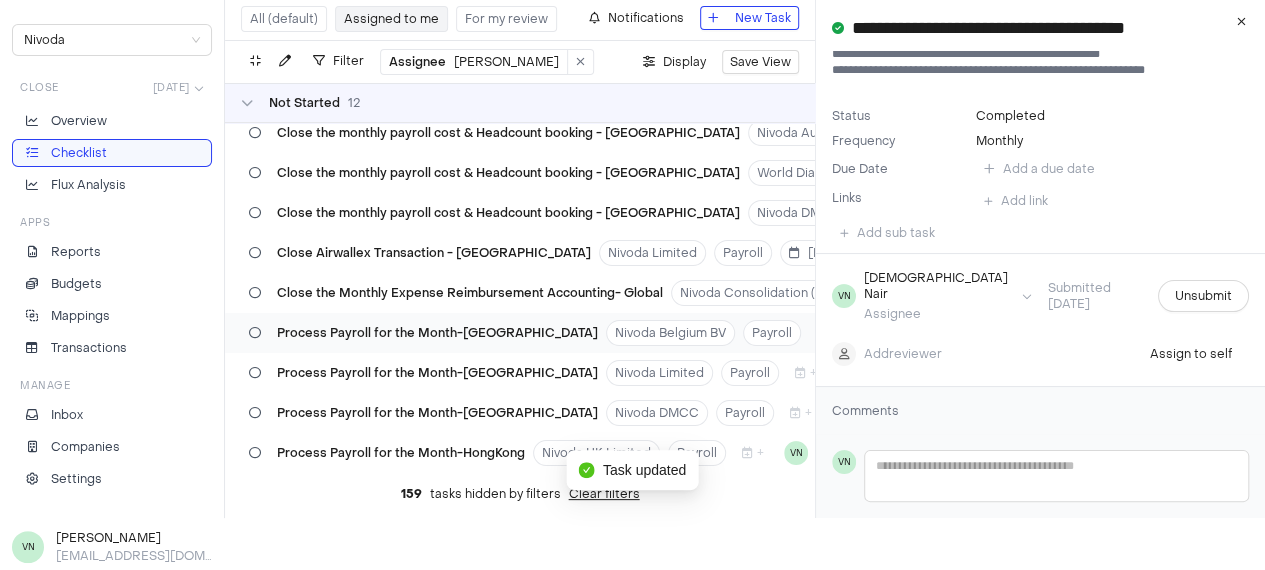 click on "Process Payroll for the Month-[GEOGRAPHIC_DATA]" at bounding box center [437, 333] 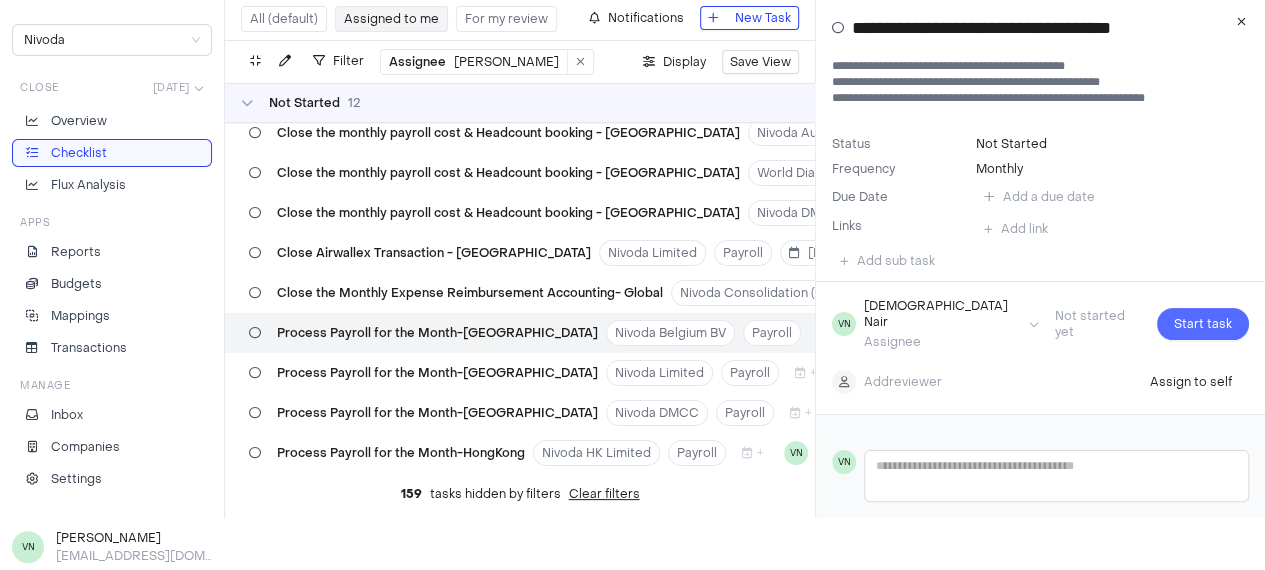click on "Start task" at bounding box center [1203, 324] 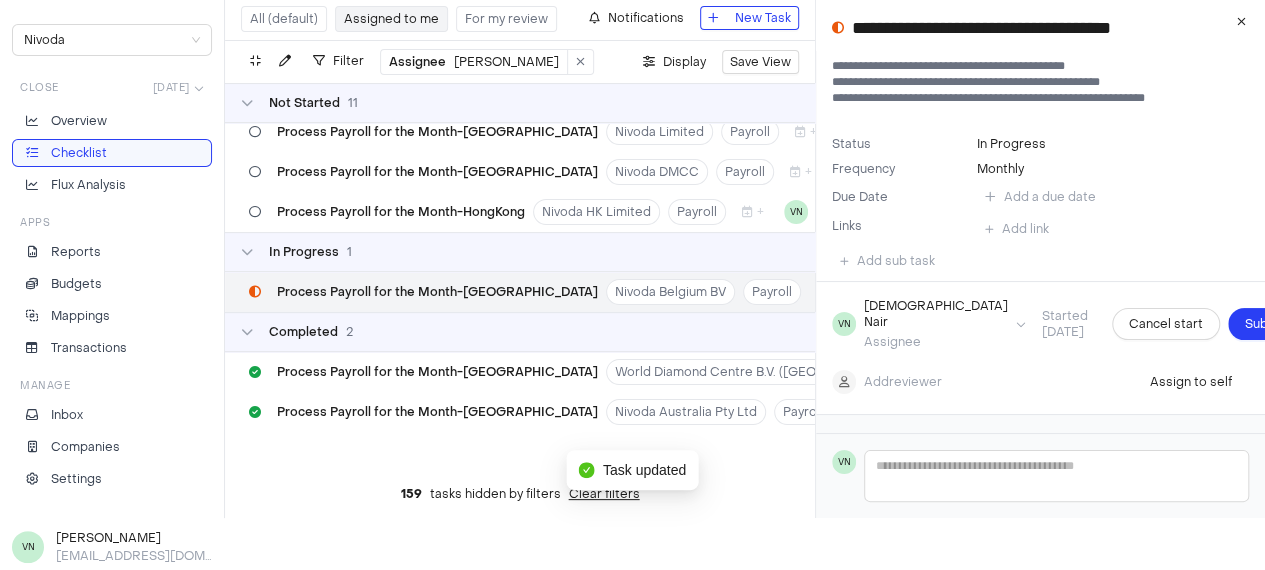 click on "Submit task" at bounding box center [1280, 324] 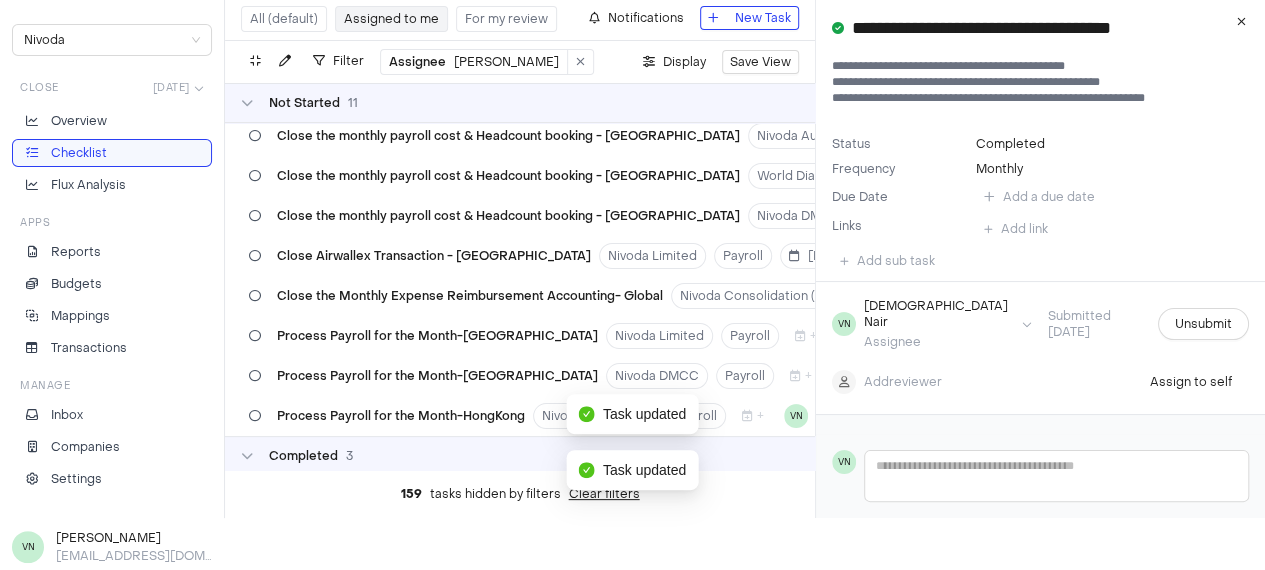scroll, scrollTop: 125, scrollLeft: 0, axis: vertical 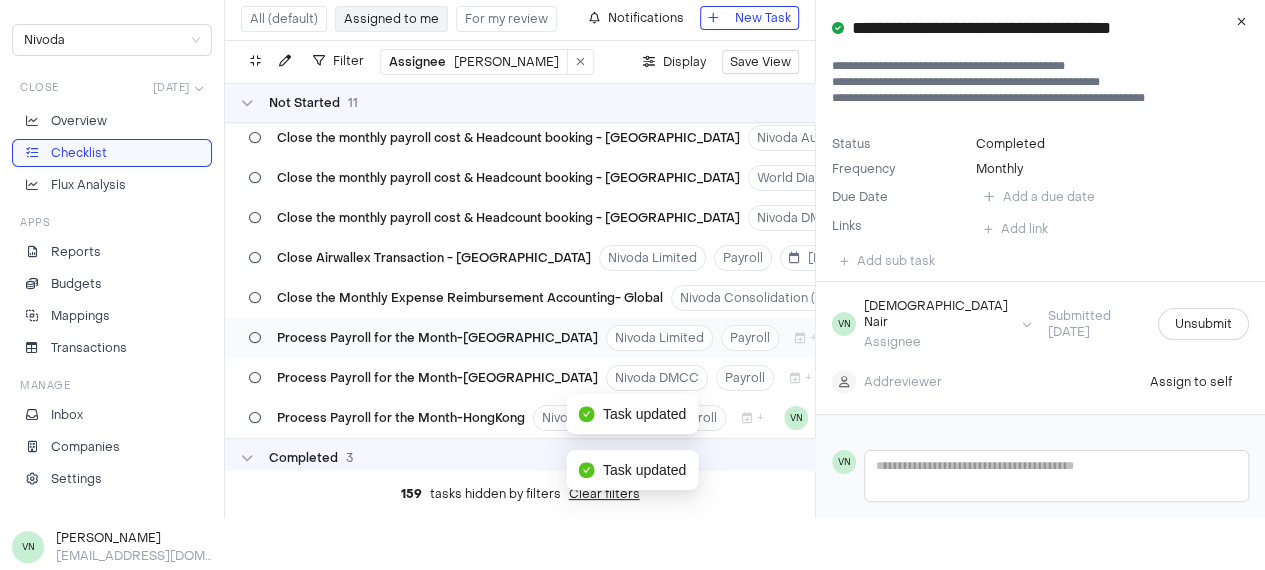click on "Process Payroll for the Month-[GEOGRAPHIC_DATA]" at bounding box center [423, 338] 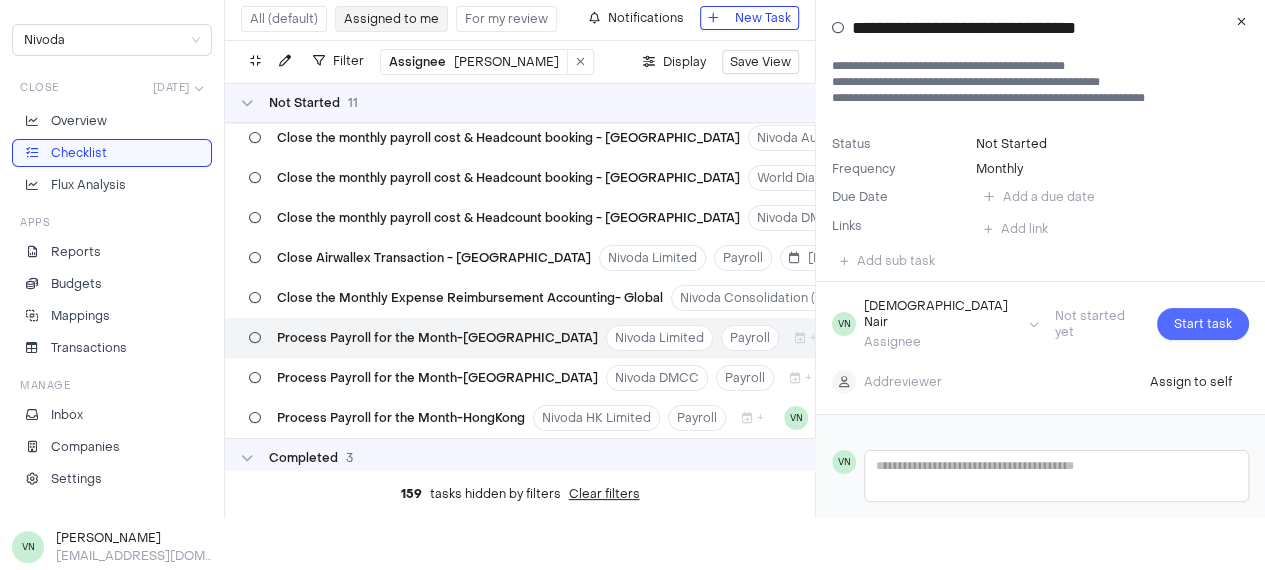 click on "Start task" at bounding box center (1203, 324) 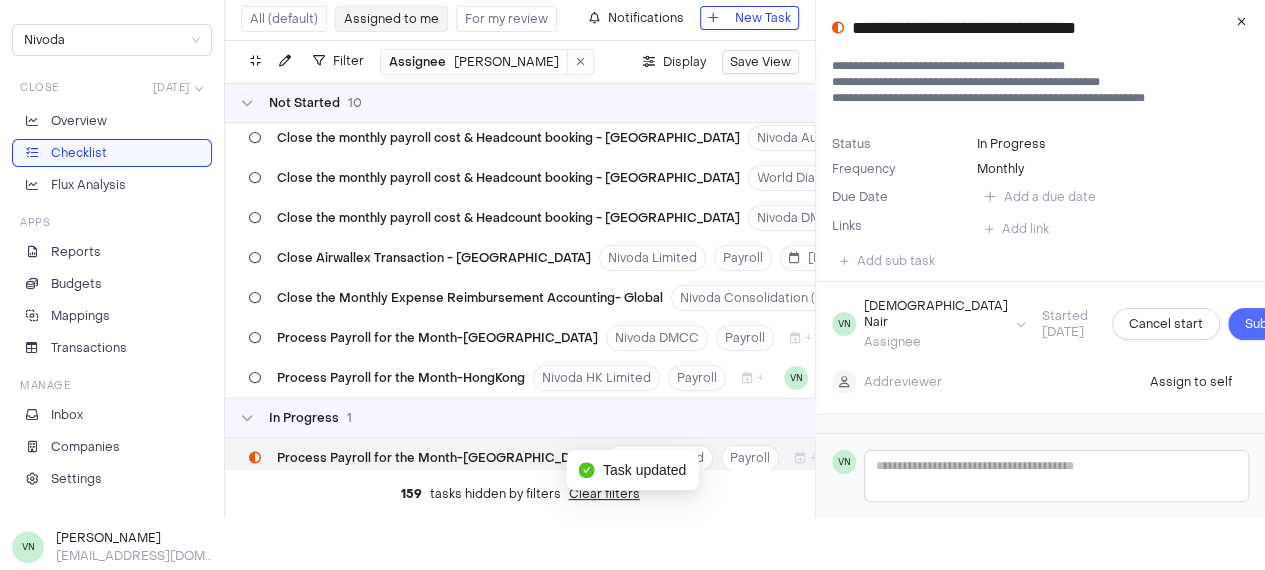 click on "Submit task" at bounding box center [1280, 324] 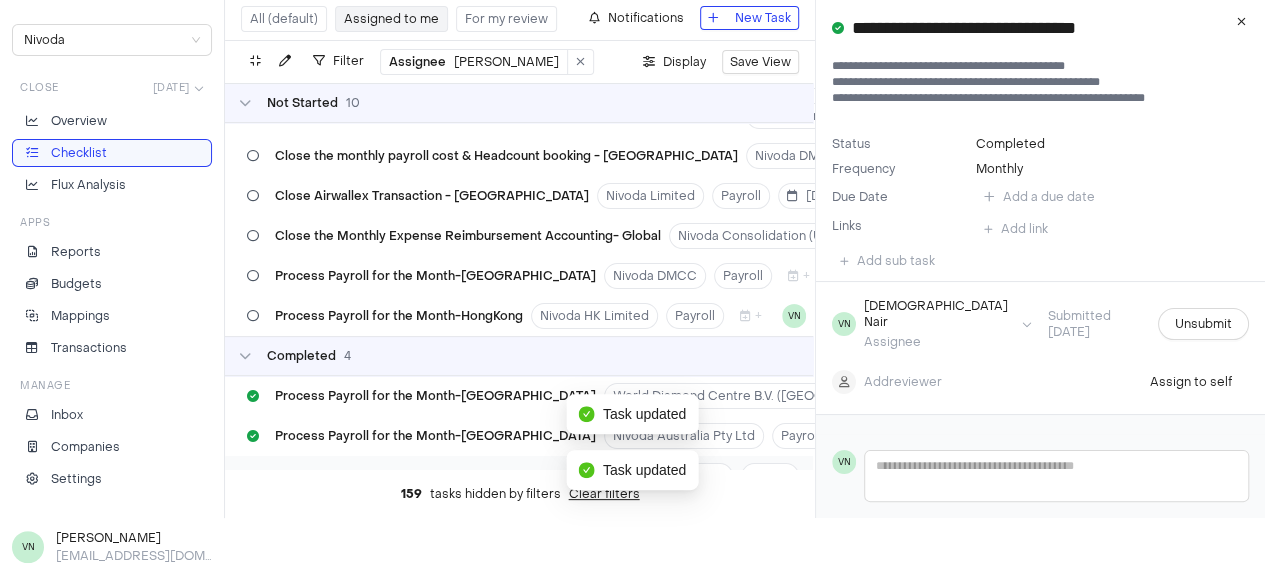 scroll, scrollTop: 186, scrollLeft: 2, axis: both 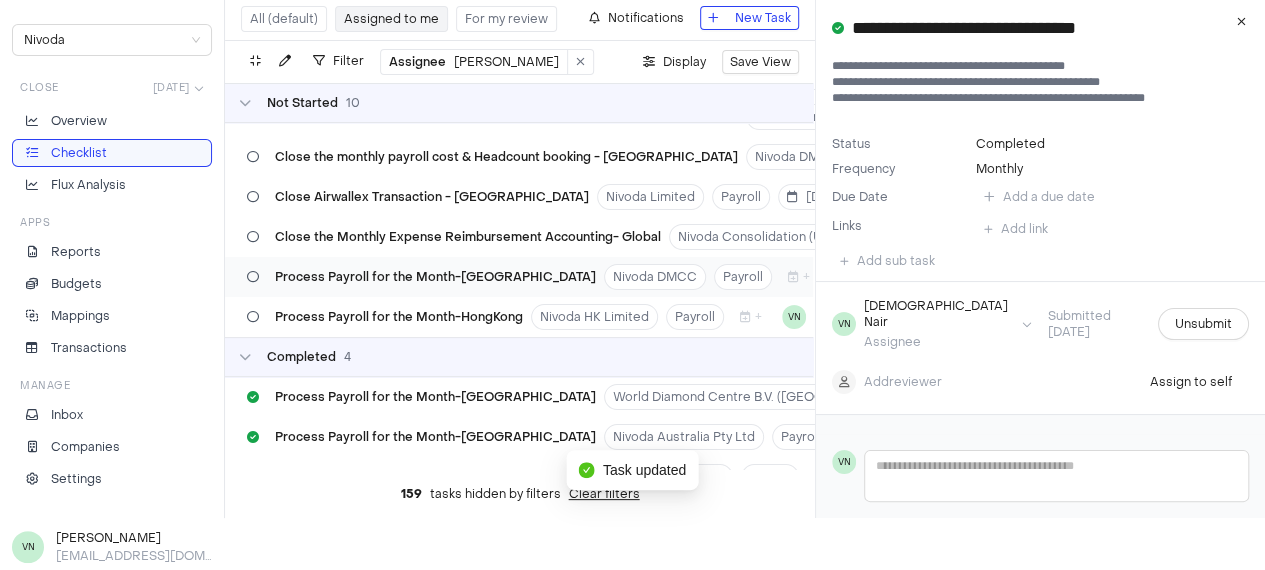 click on "Process Payroll for the Month-[GEOGRAPHIC_DATA]" at bounding box center (435, 277) 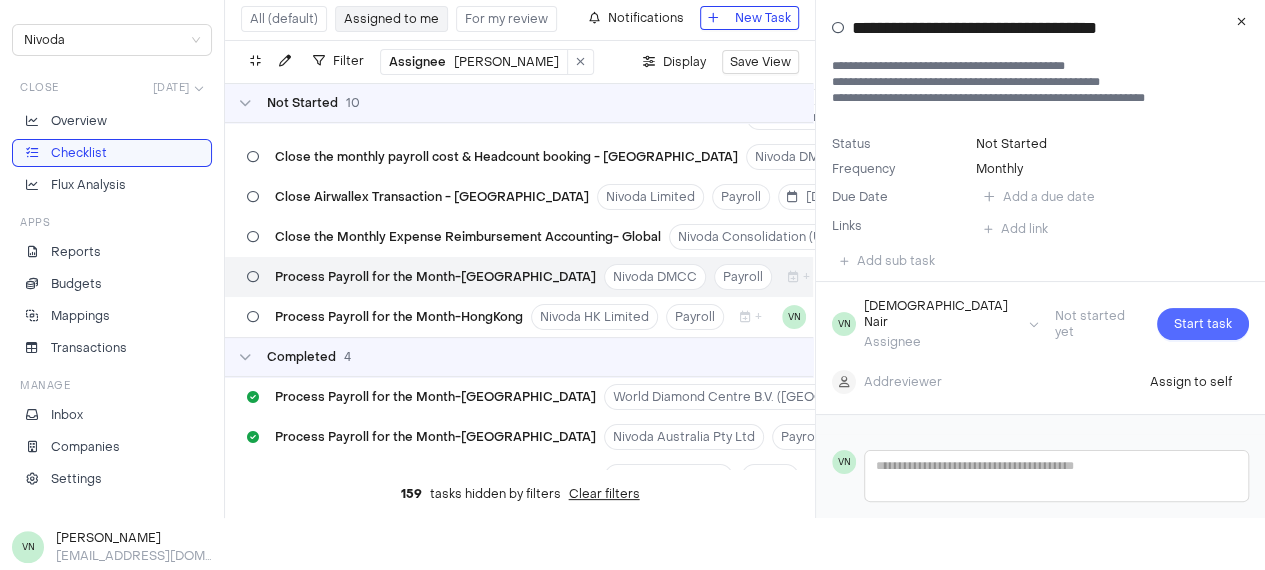 click on "Start task" at bounding box center (1203, 324) 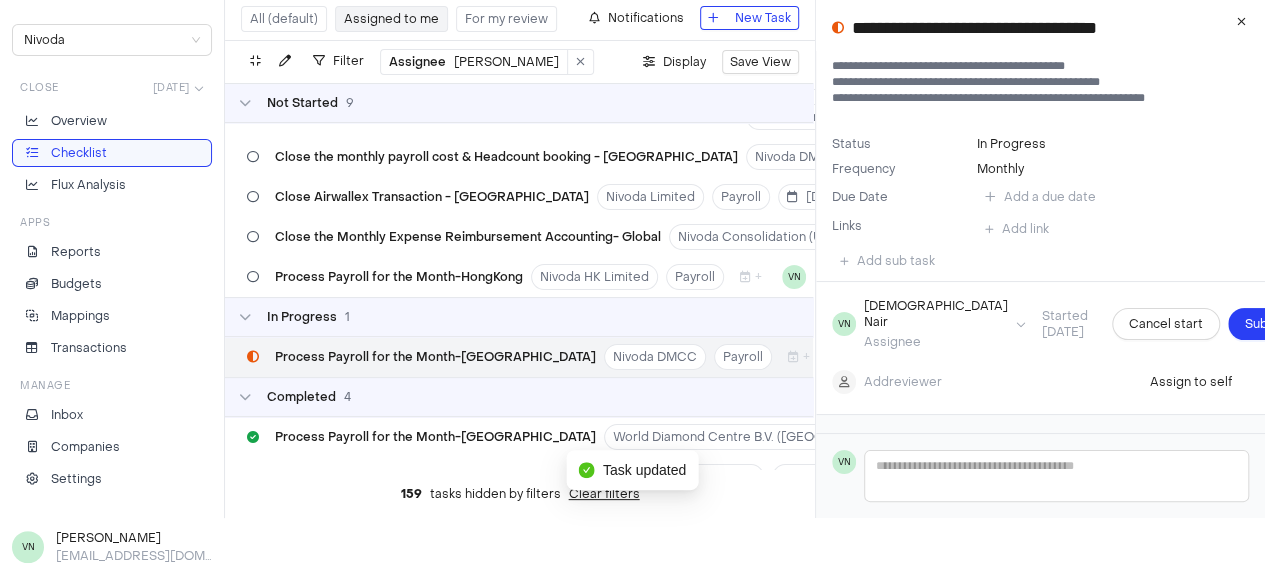 click on "Submit task" at bounding box center [1280, 324] 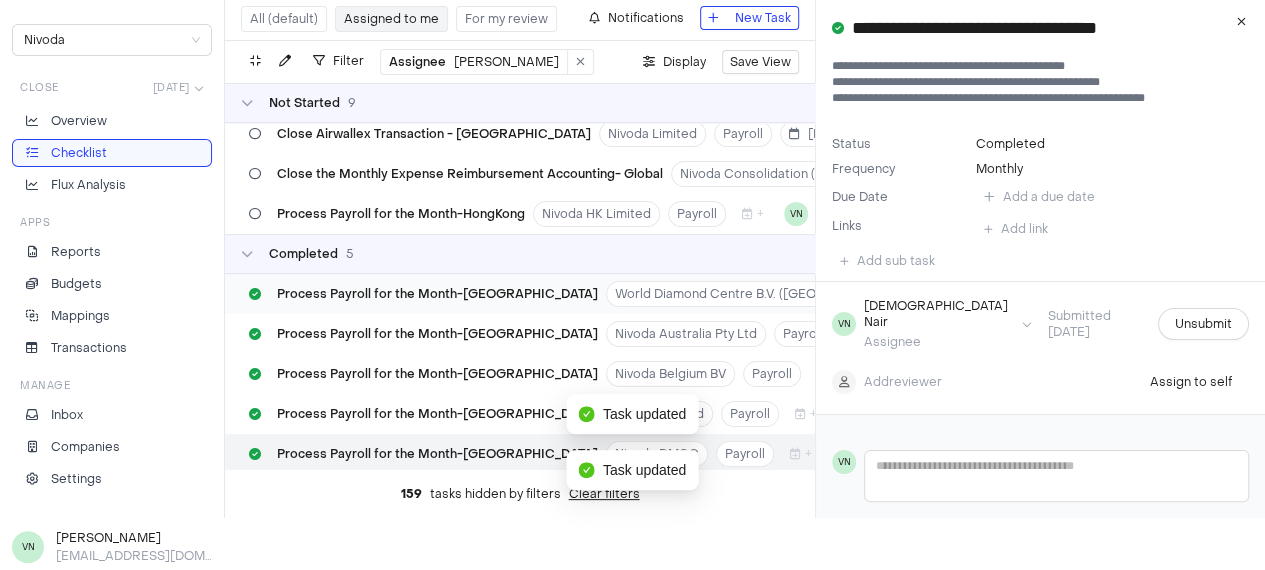 scroll, scrollTop: 291, scrollLeft: 0, axis: vertical 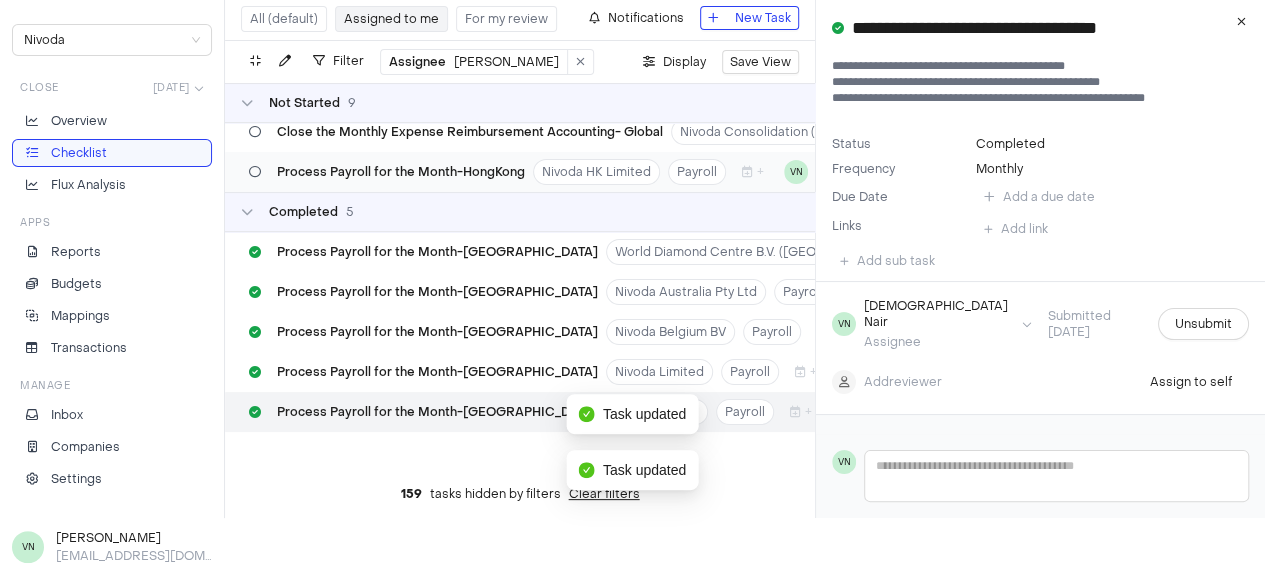 click on "Process Payroll for the Month-HongKong" at bounding box center (401, 172) 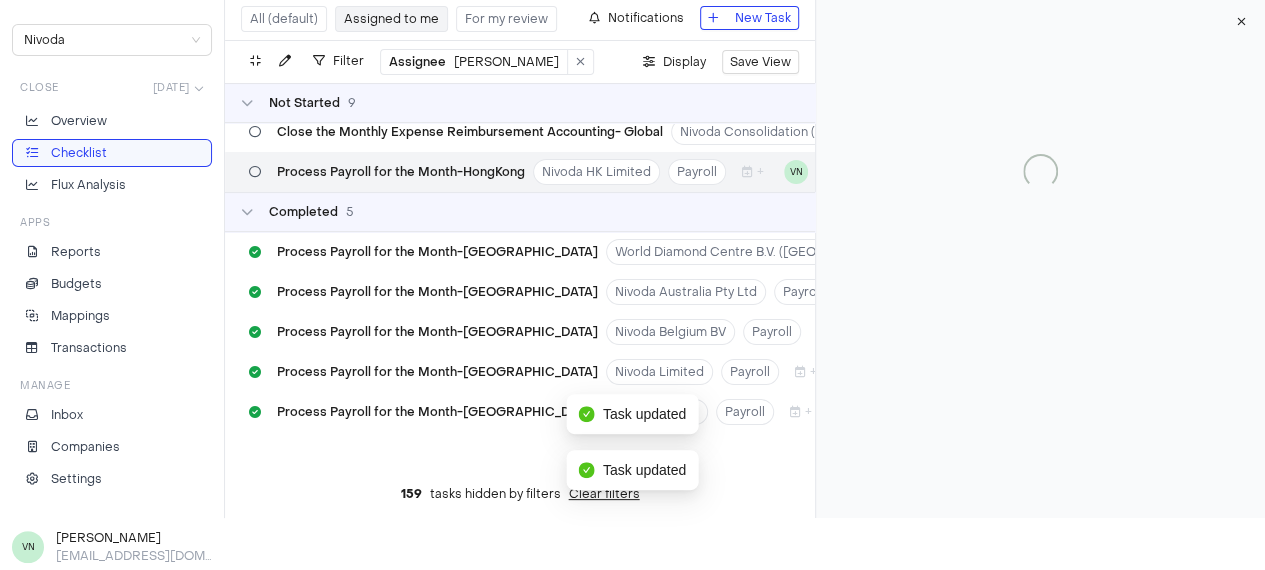 type 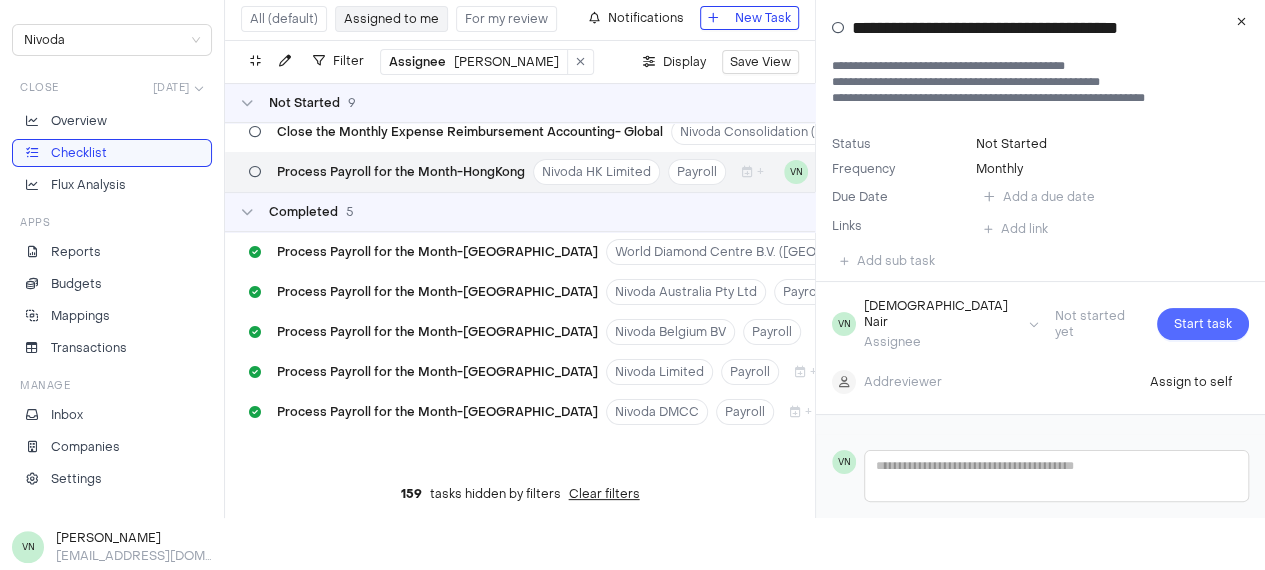 click on "Start task" at bounding box center (1203, 324) 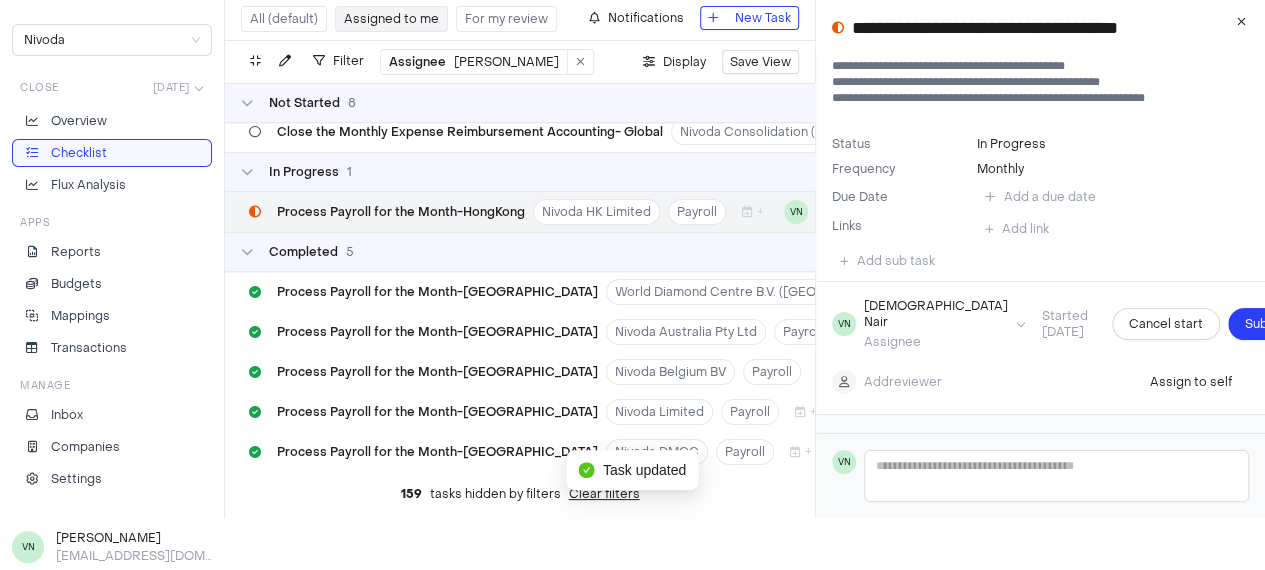 click on "Submit task" at bounding box center (1280, 324) 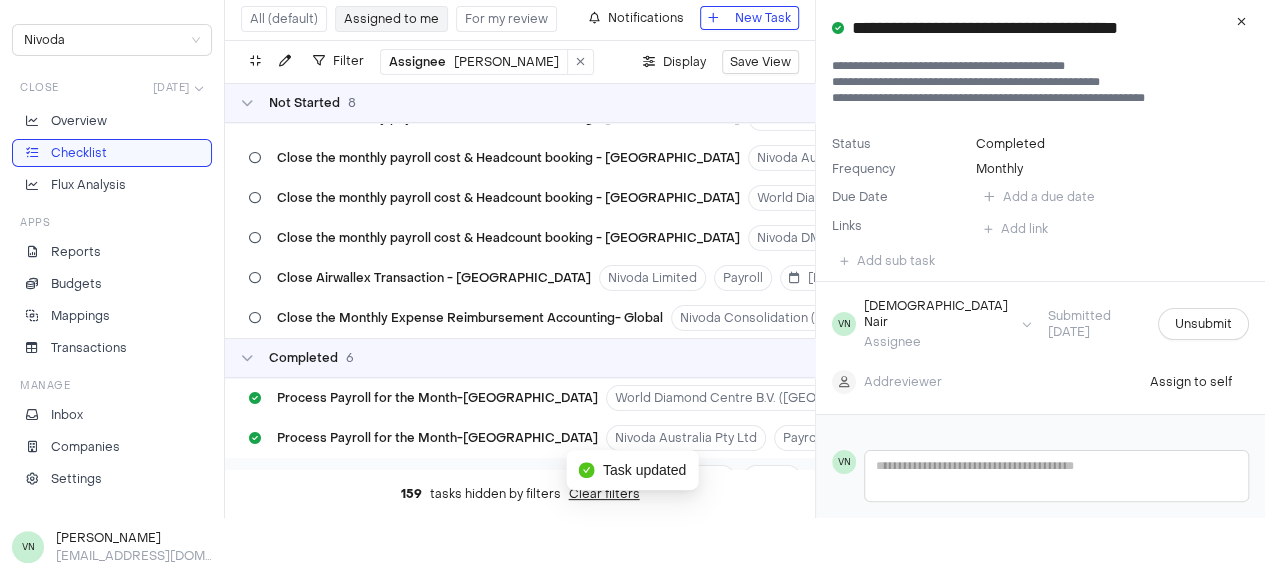 scroll, scrollTop: 79, scrollLeft: 0, axis: vertical 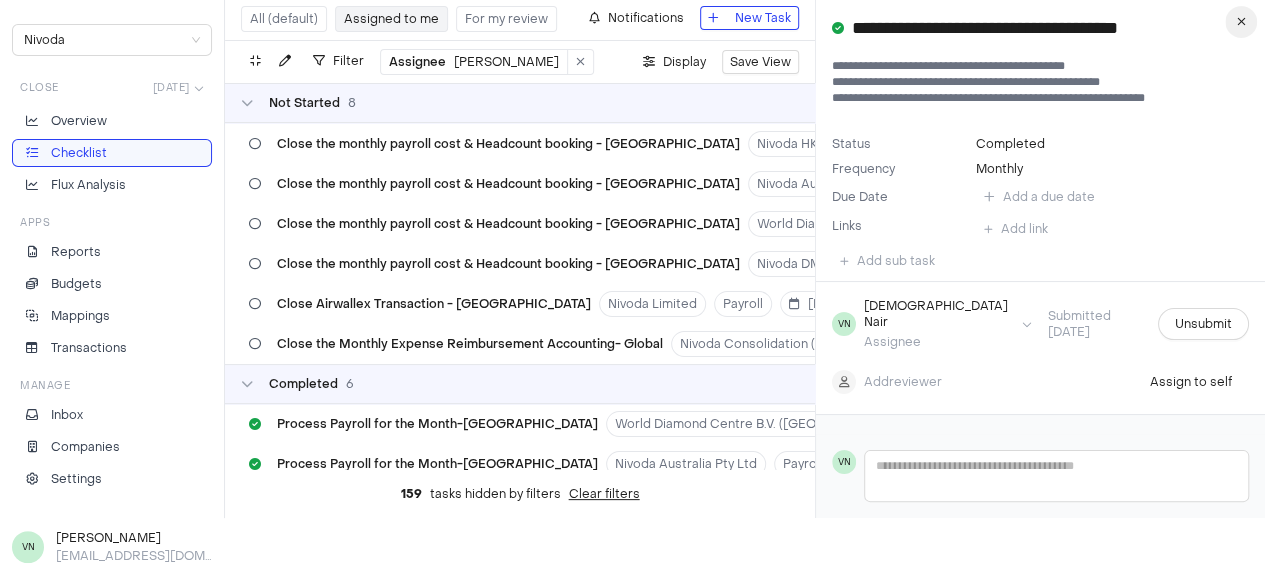 click at bounding box center [1241, 22] 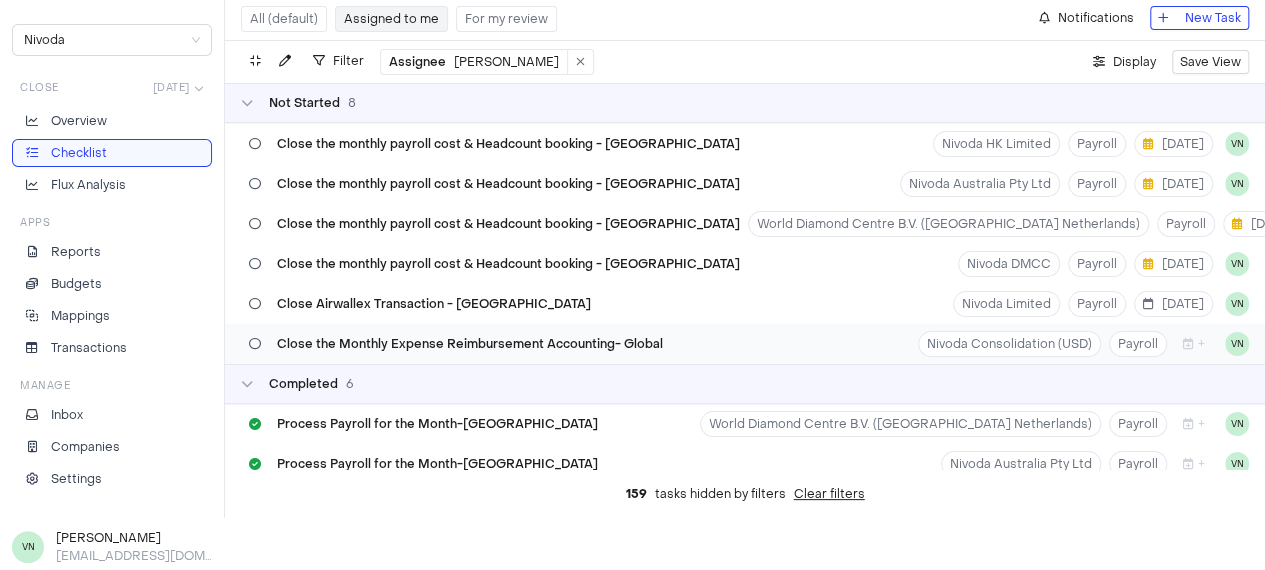 scroll, scrollTop: 0, scrollLeft: 0, axis: both 